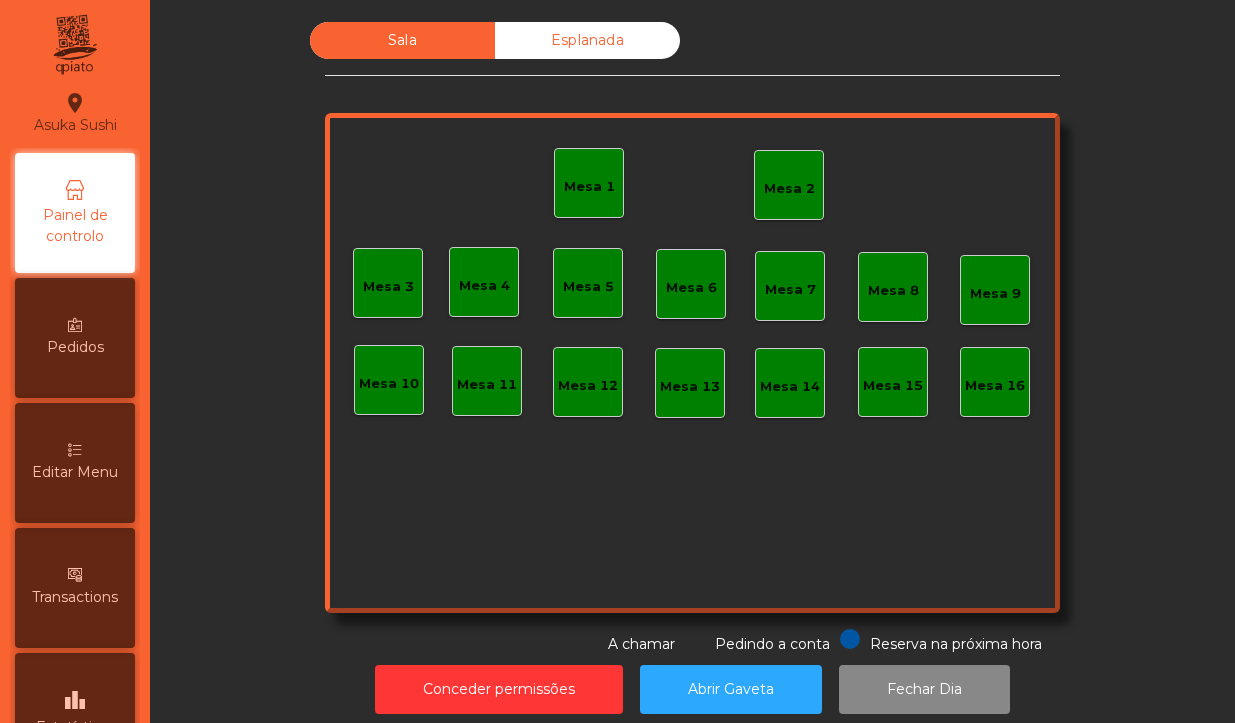 scroll, scrollTop: 0, scrollLeft: 0, axis: both 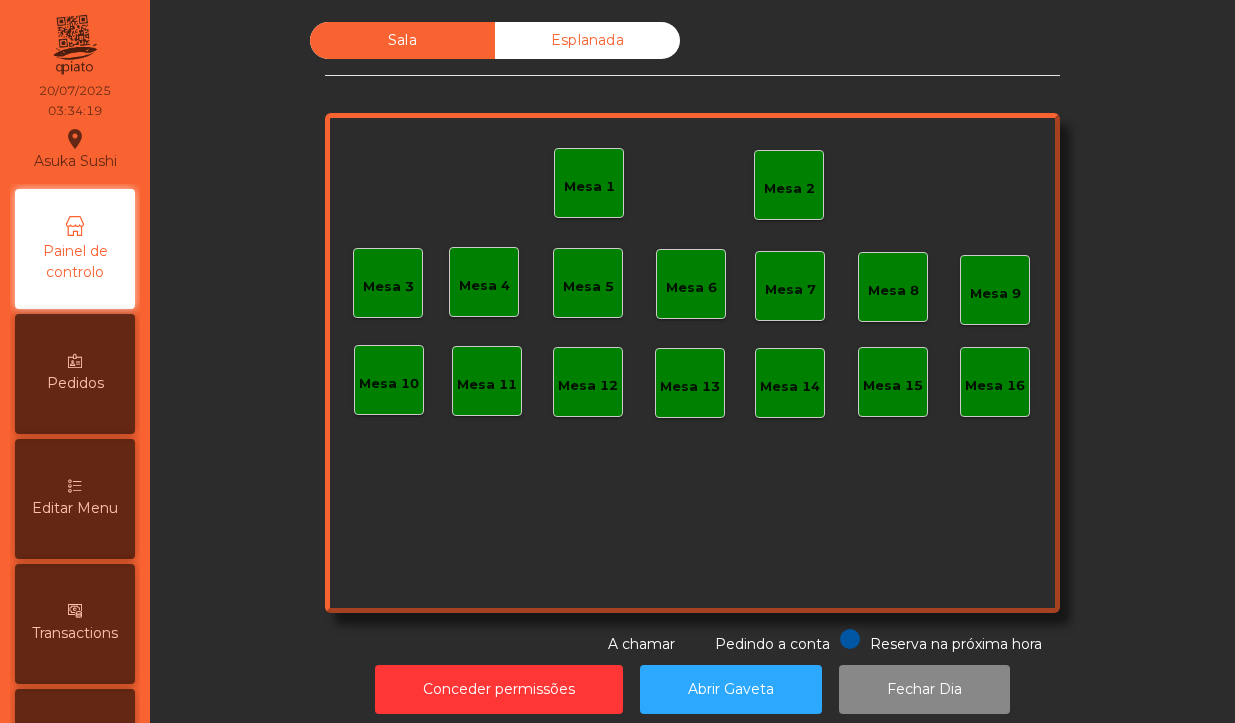 click on "Mesa 2" 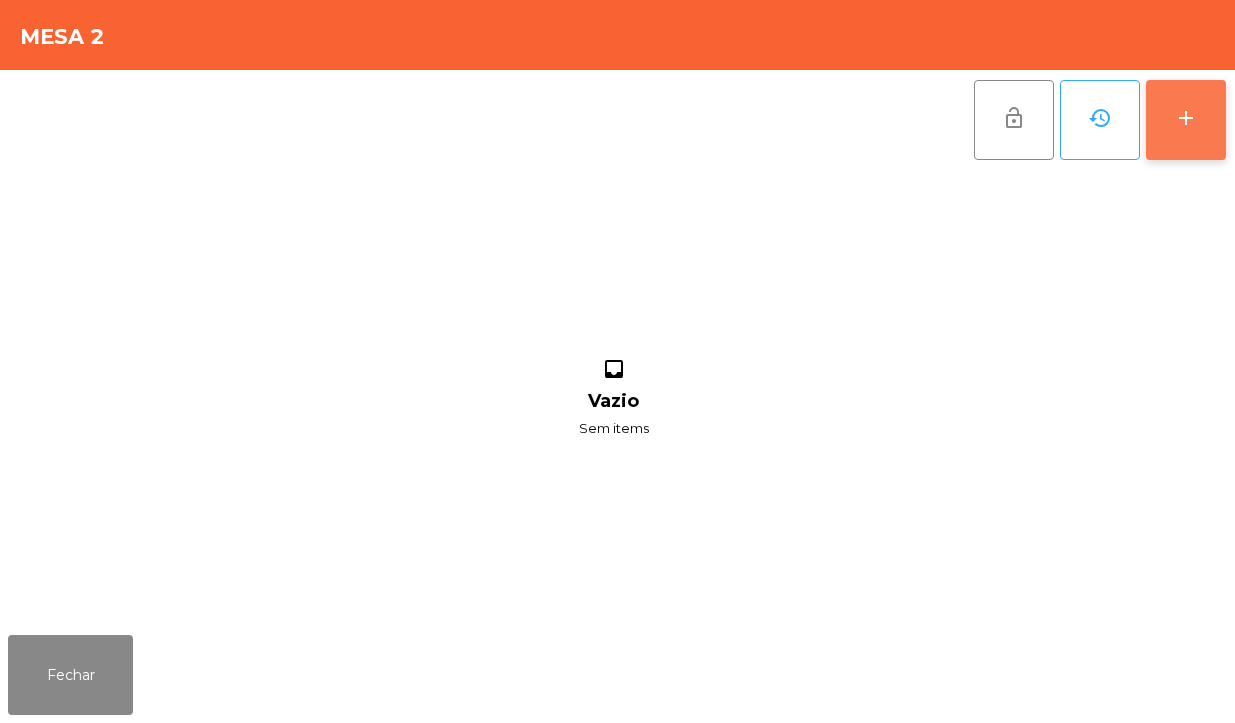 click on "add" 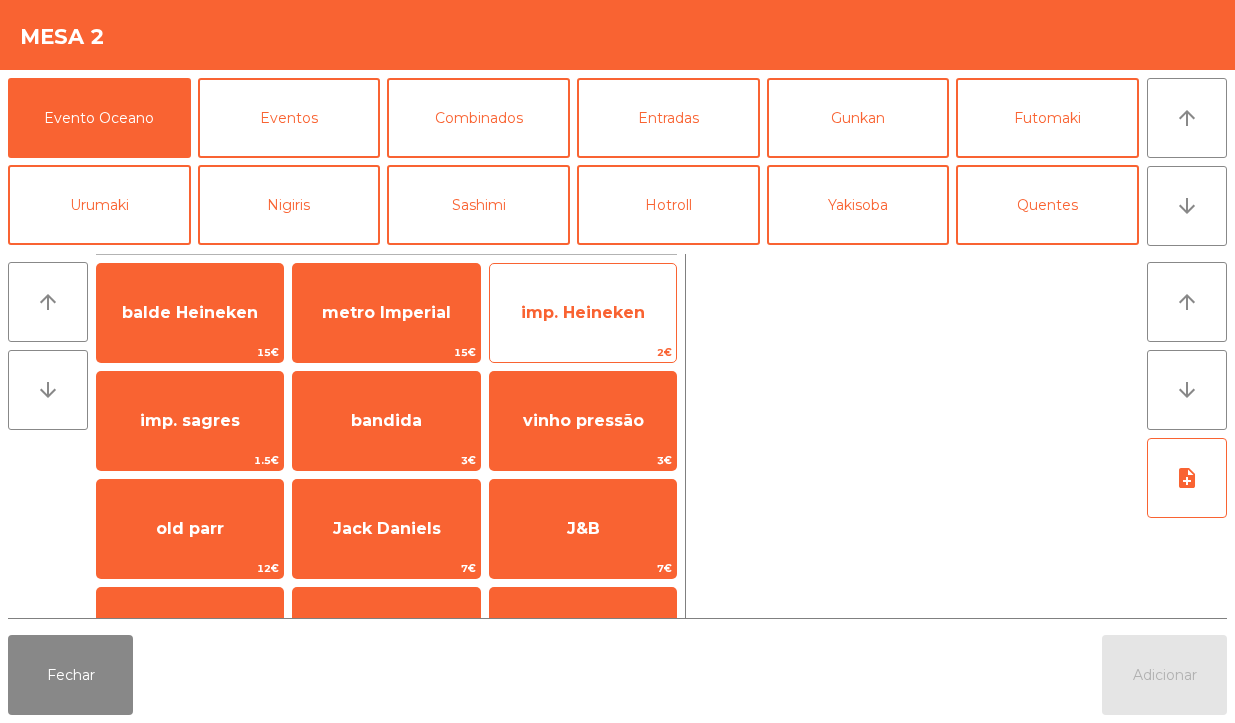 click on "imp. Heineken" 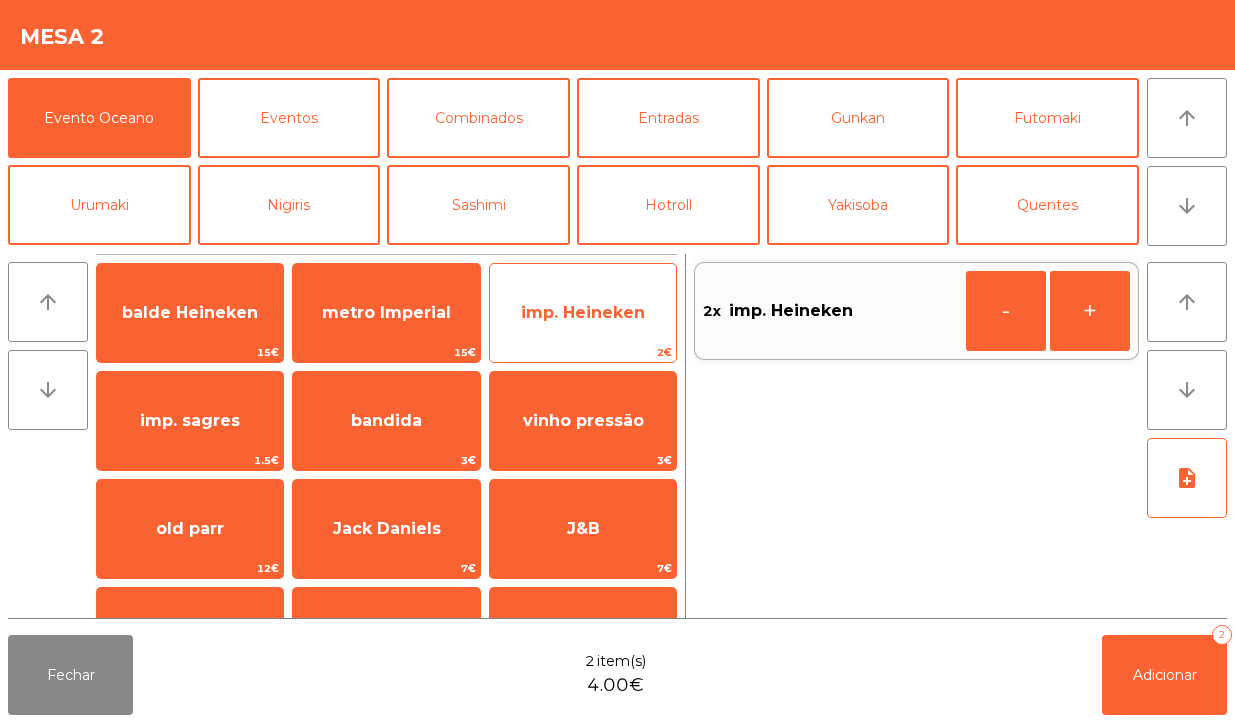 click on "imp. Heineken" 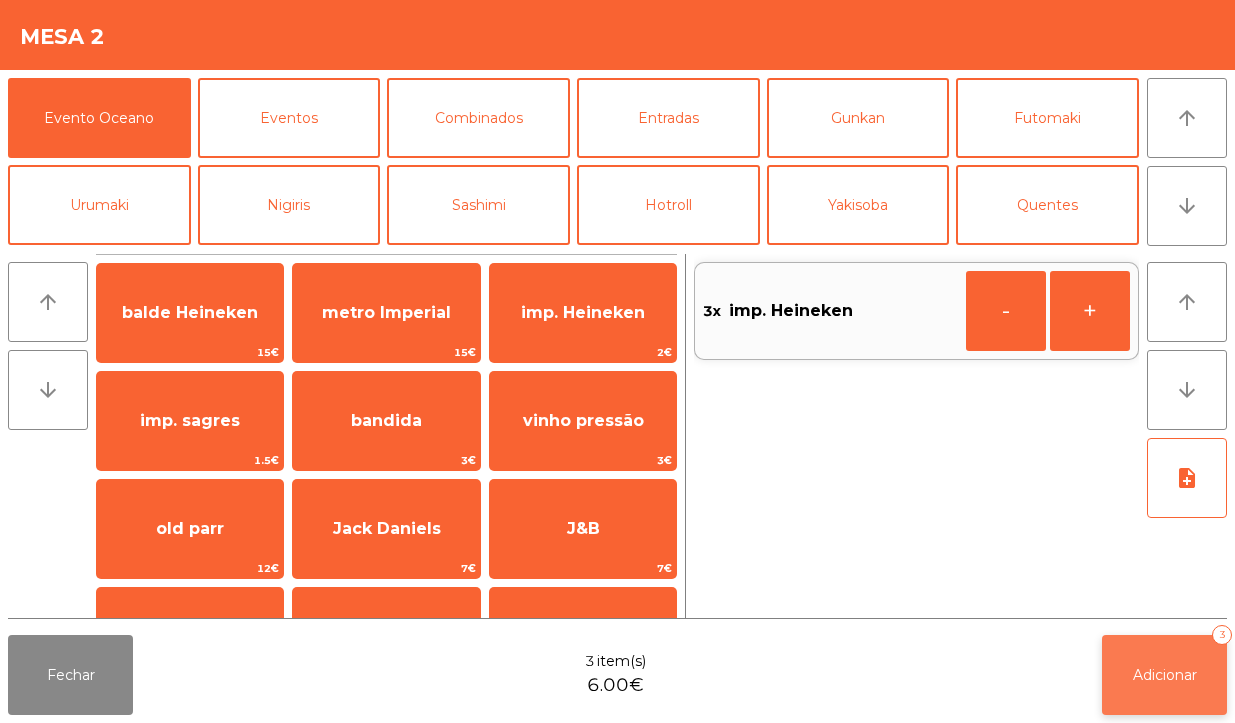 click on "Adicionar" 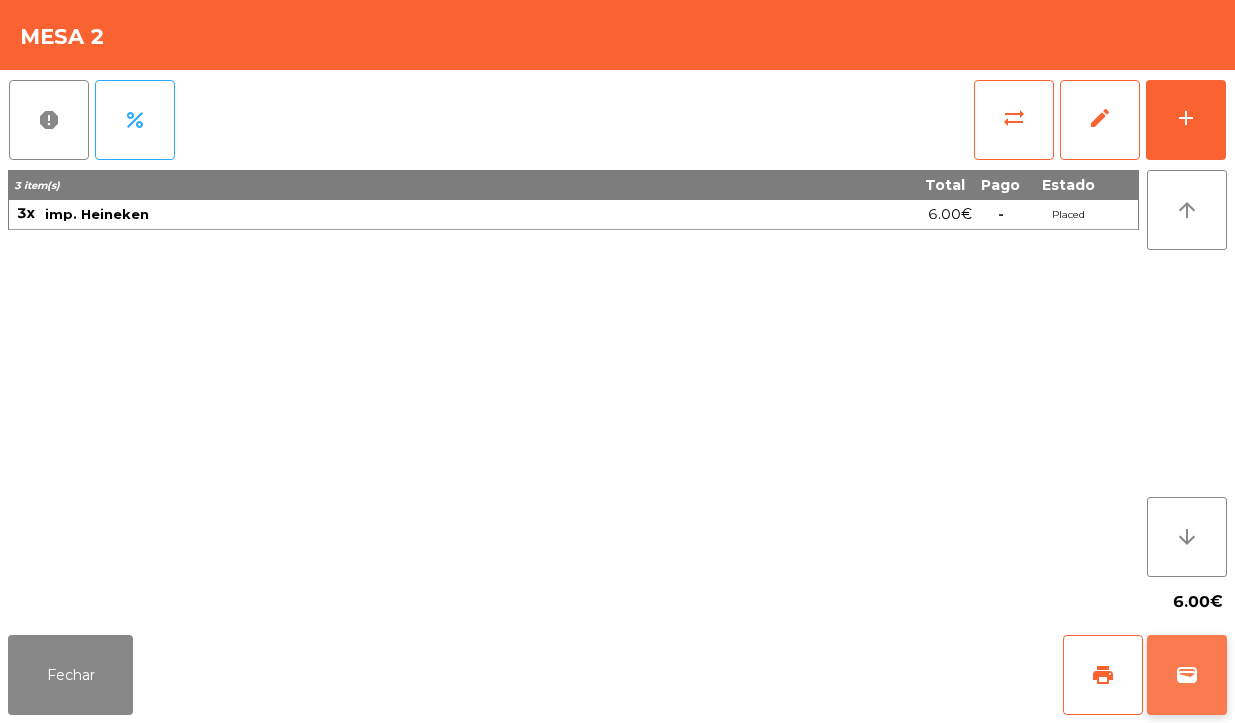 click on "wallet" 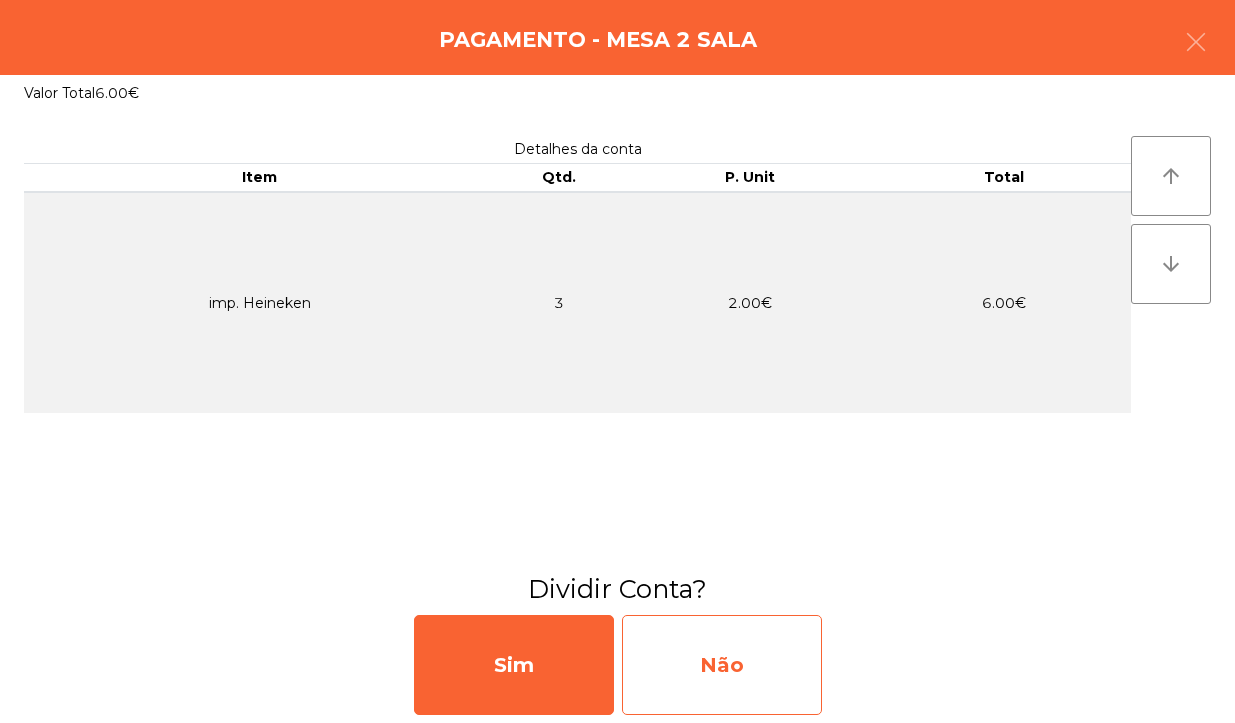 click on "Não" 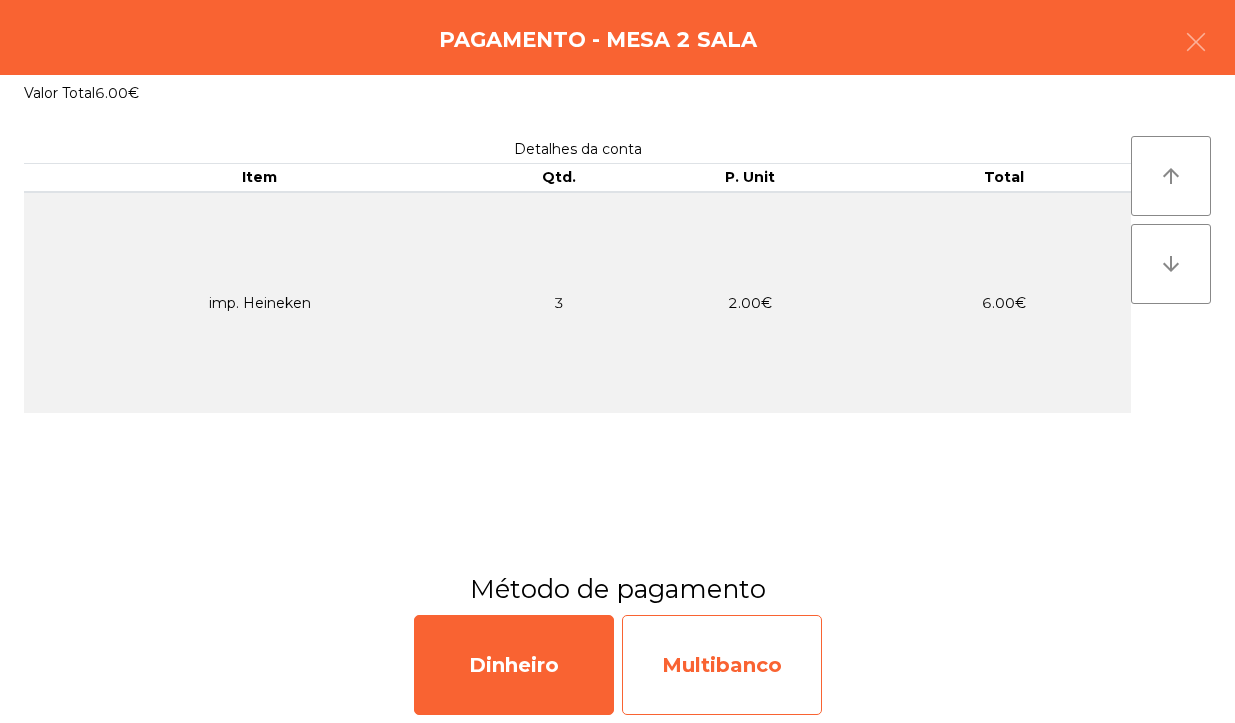 click on "Multibanco" 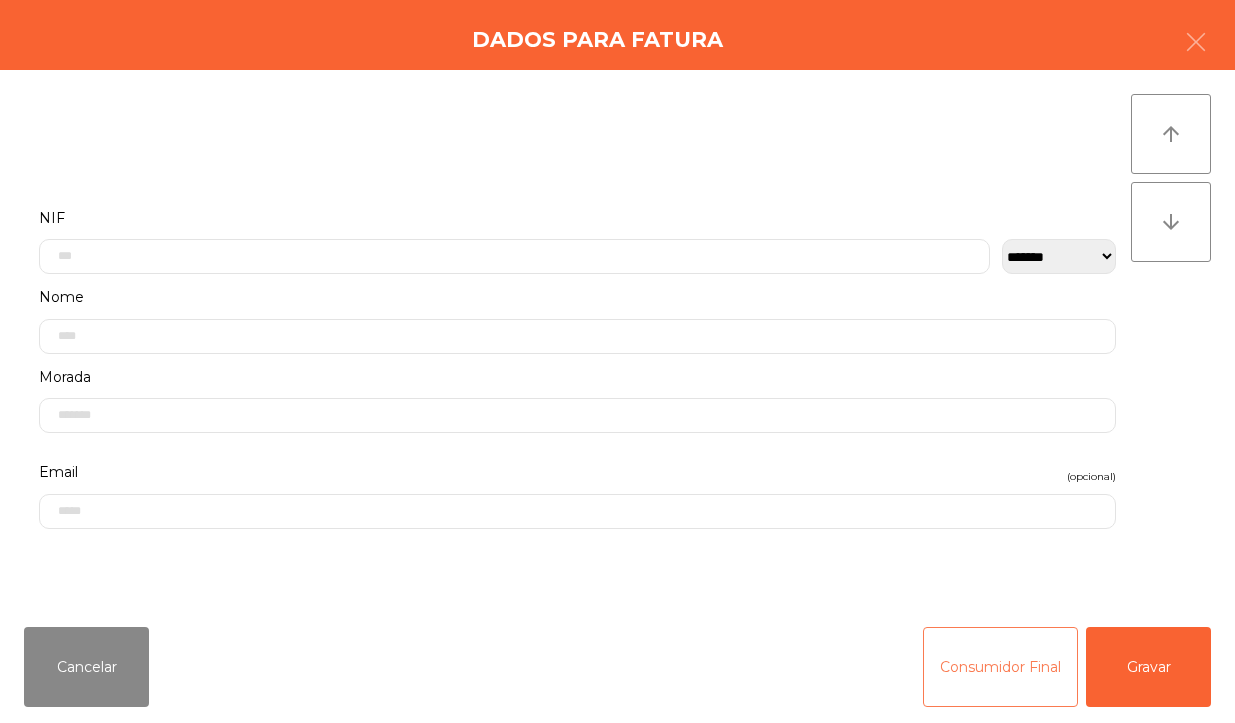 click on "Consumidor Final" 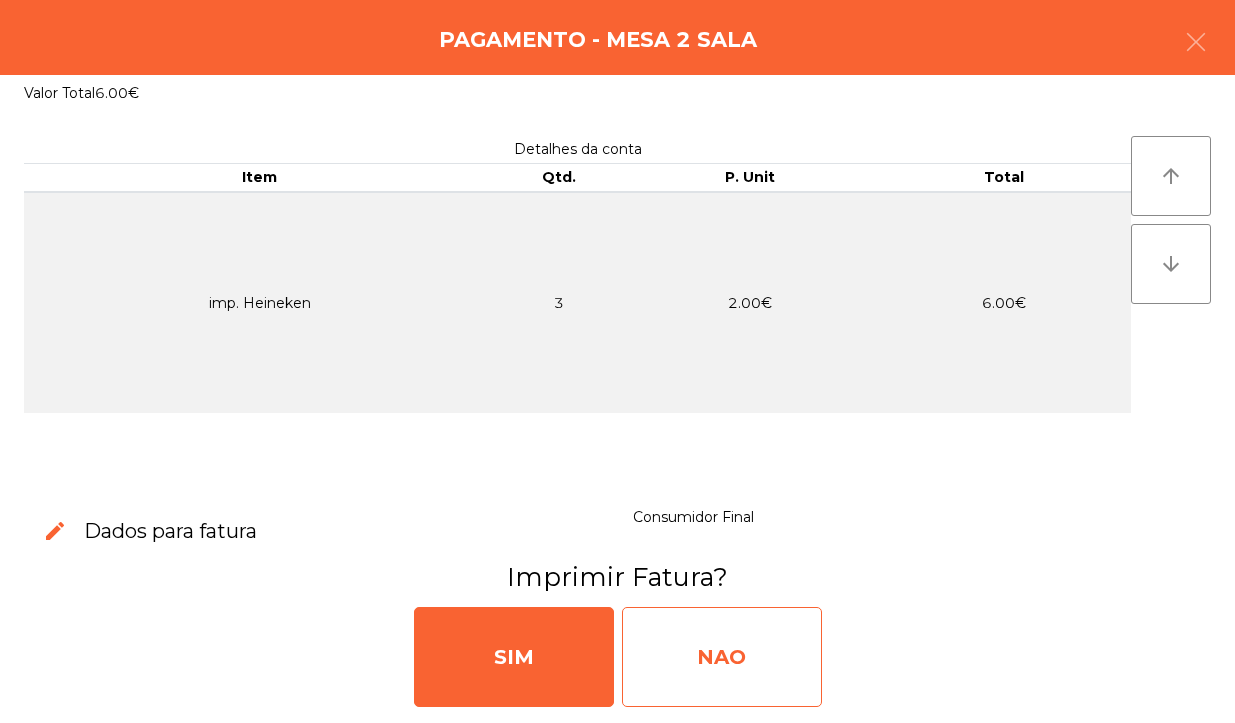 click on "NAO" 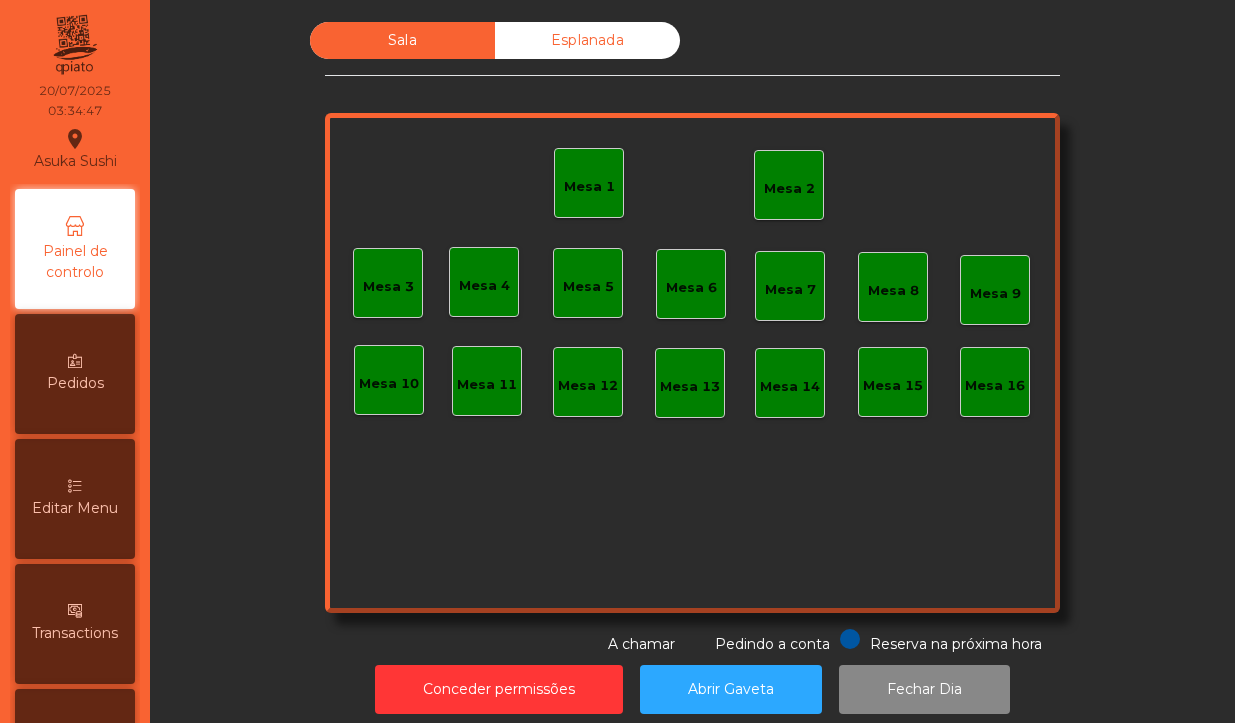 click on "Mesa 2" 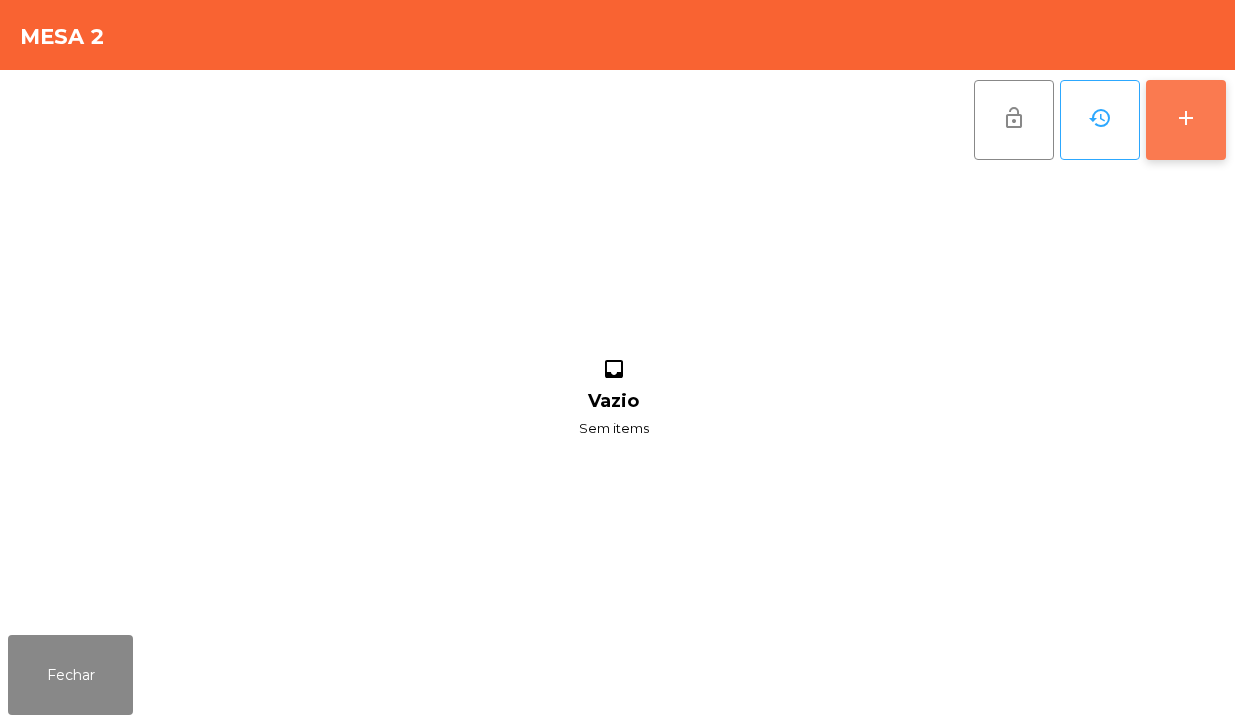 click on "add" 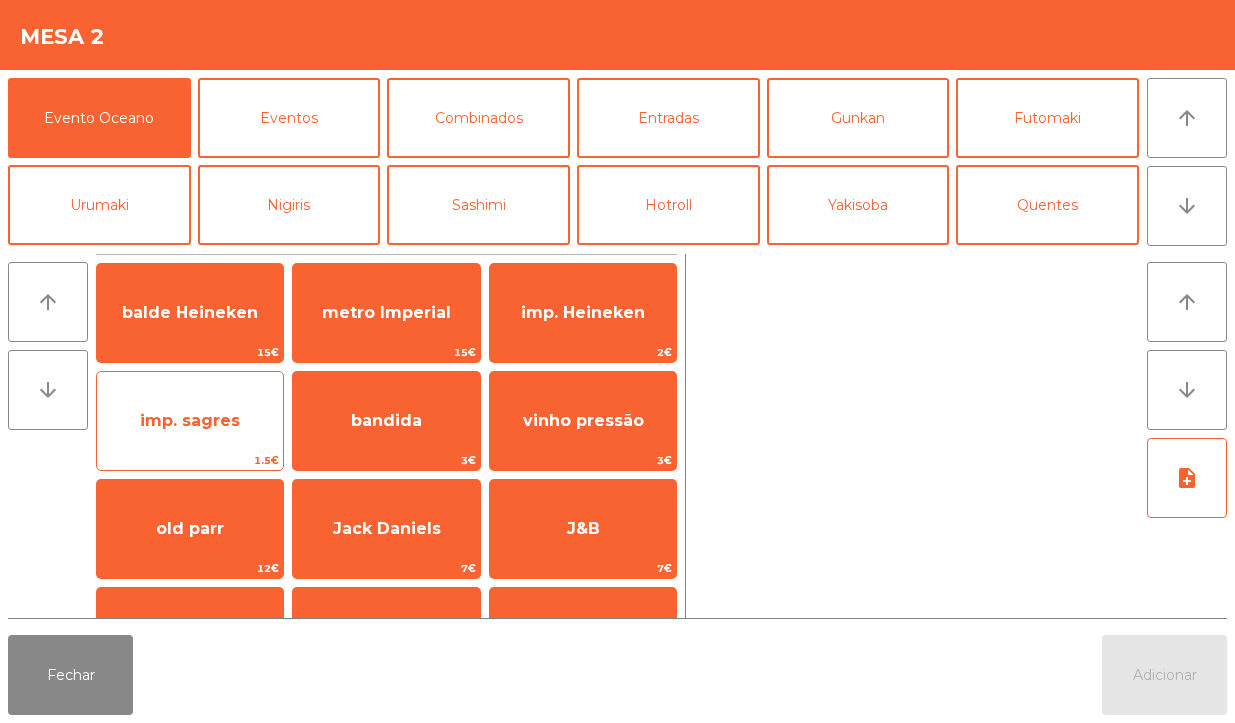 click on "imp. sagres" 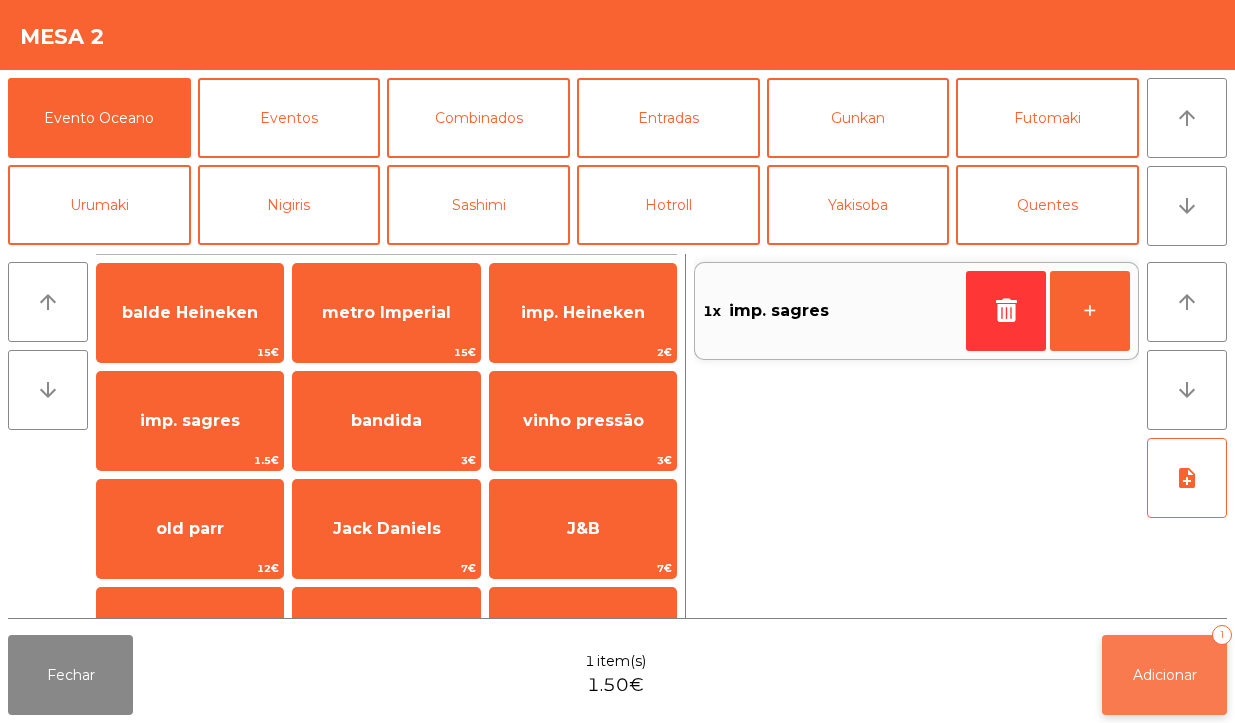click on "Adicionar   1" 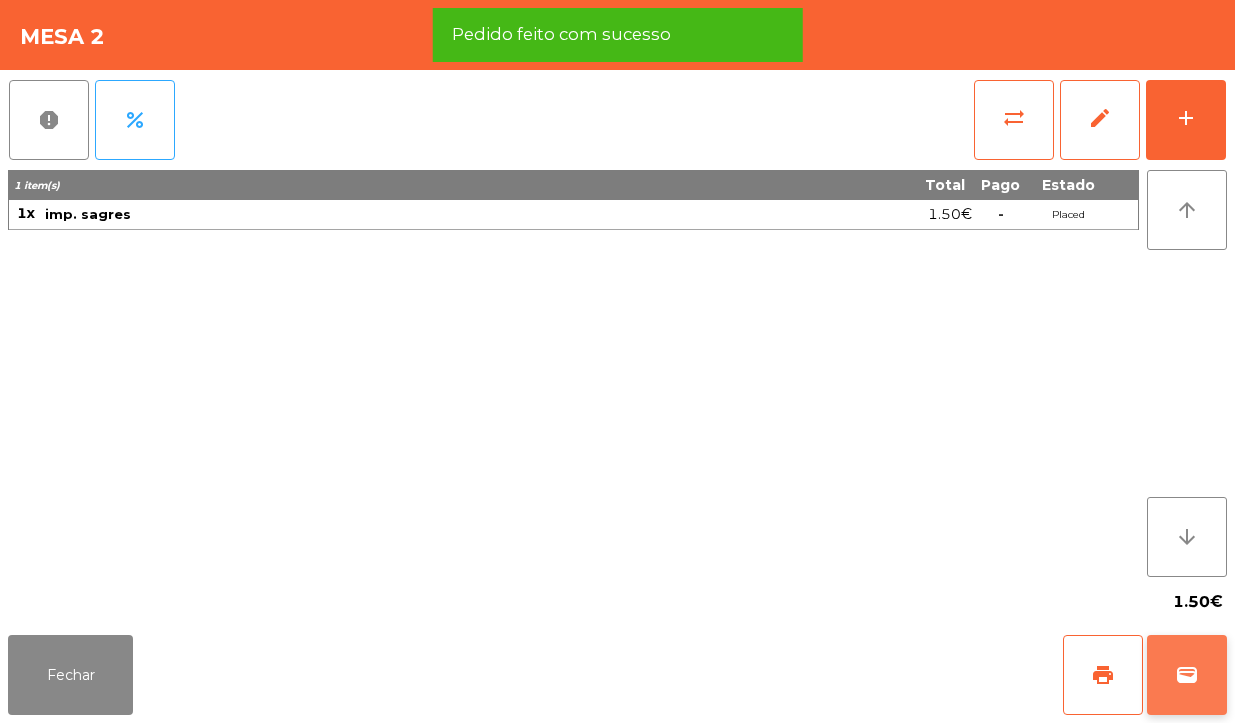 click on "wallet" 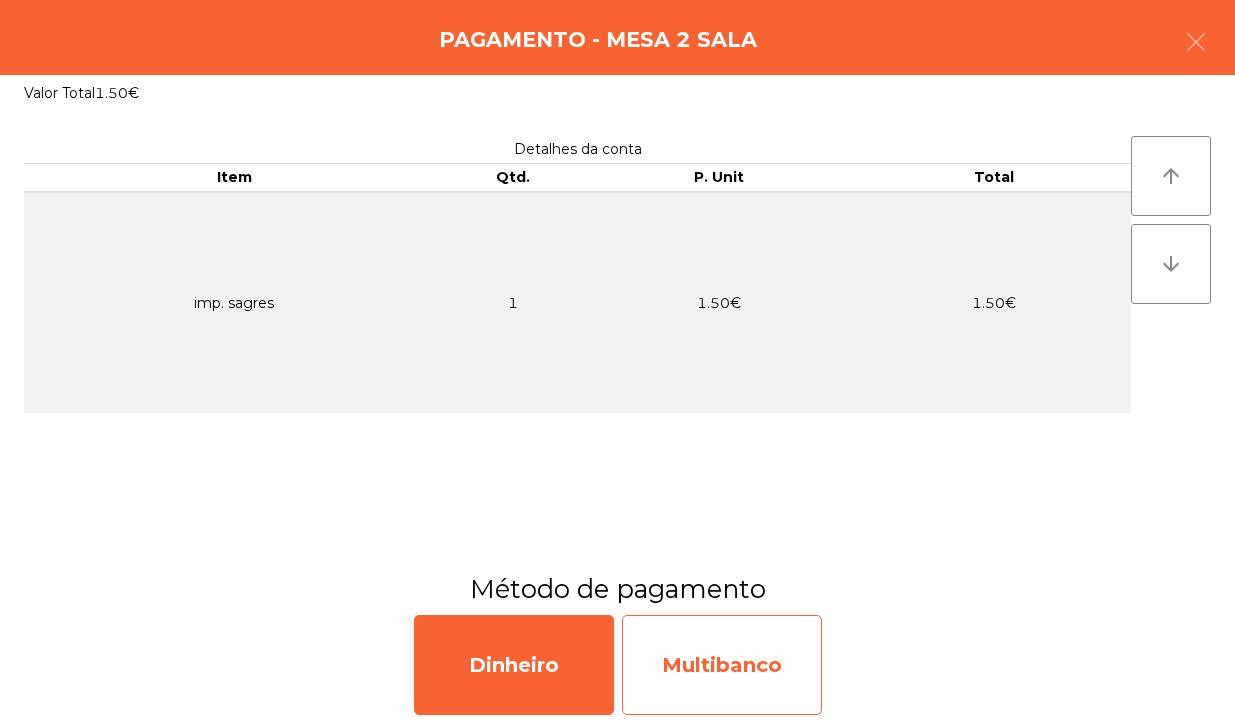 click on "Multibanco" 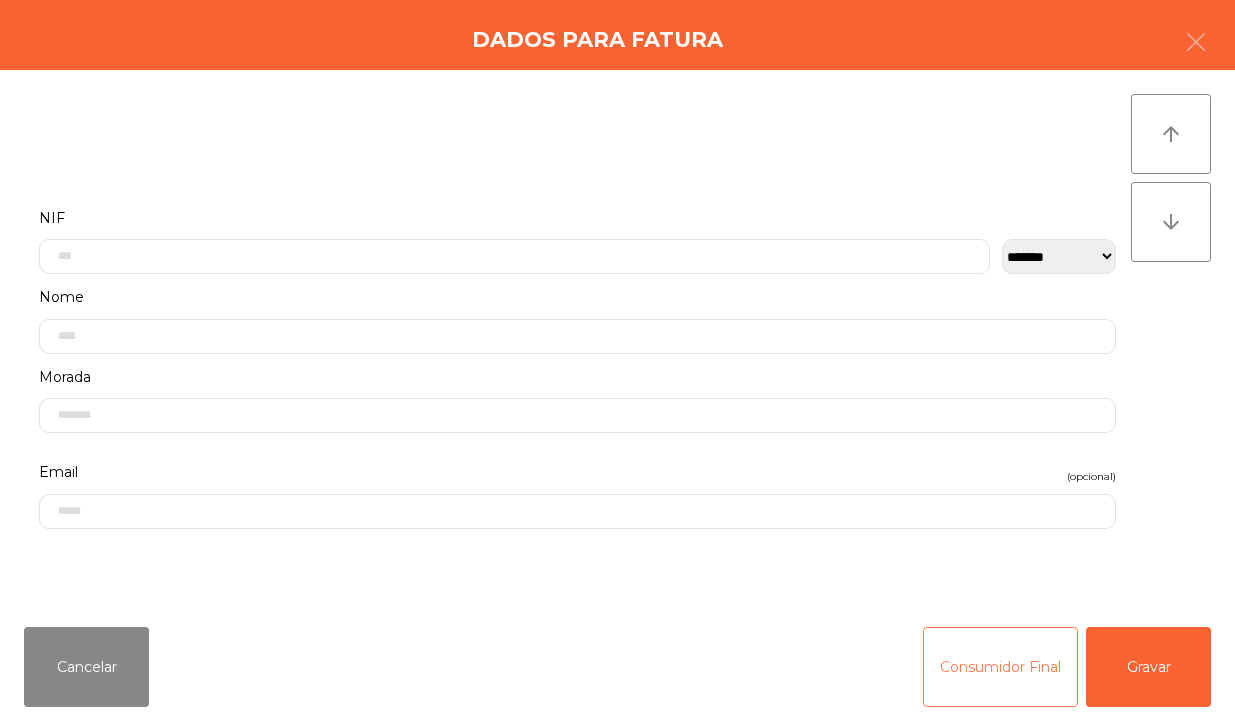 click on "Consumidor Final" 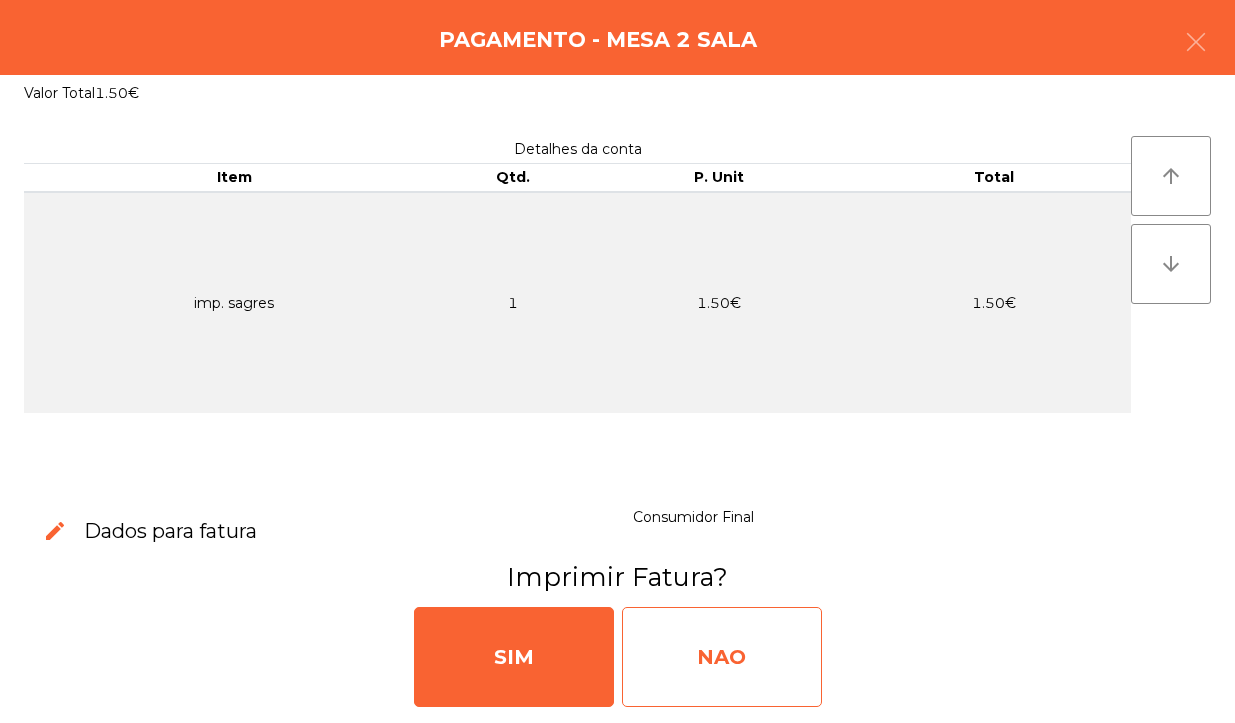 click on "NAO" 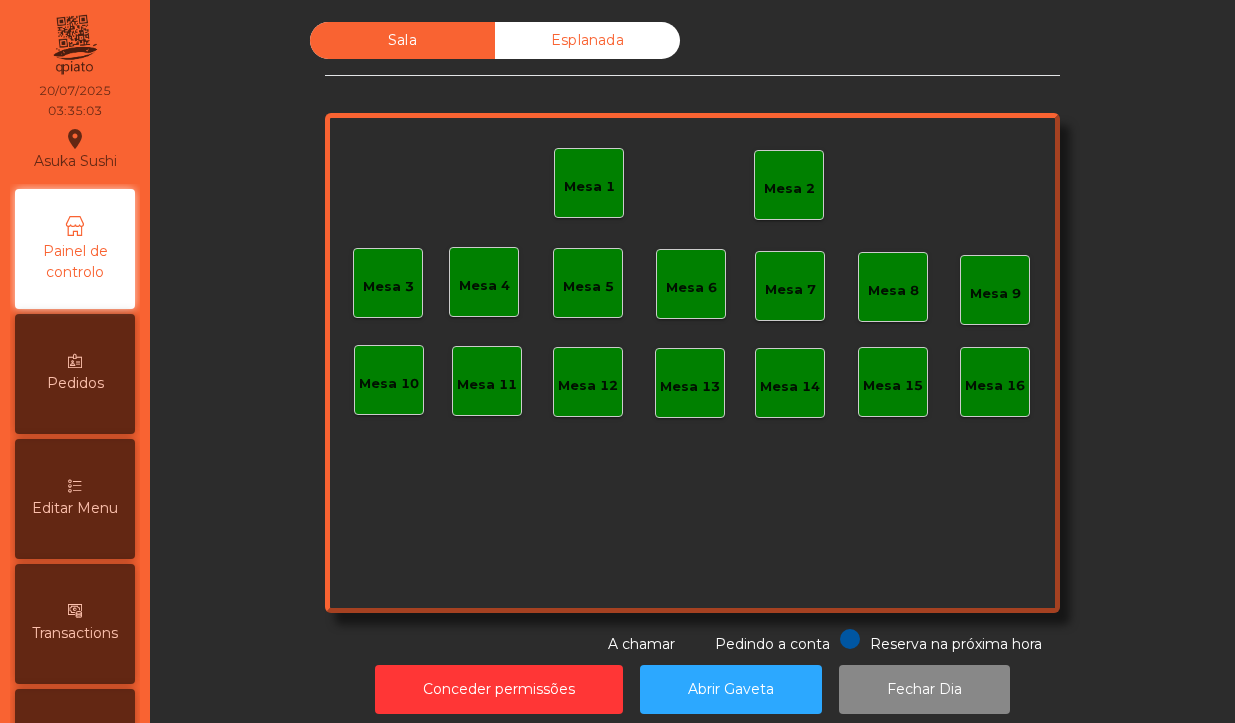 click on "Mesa 2" 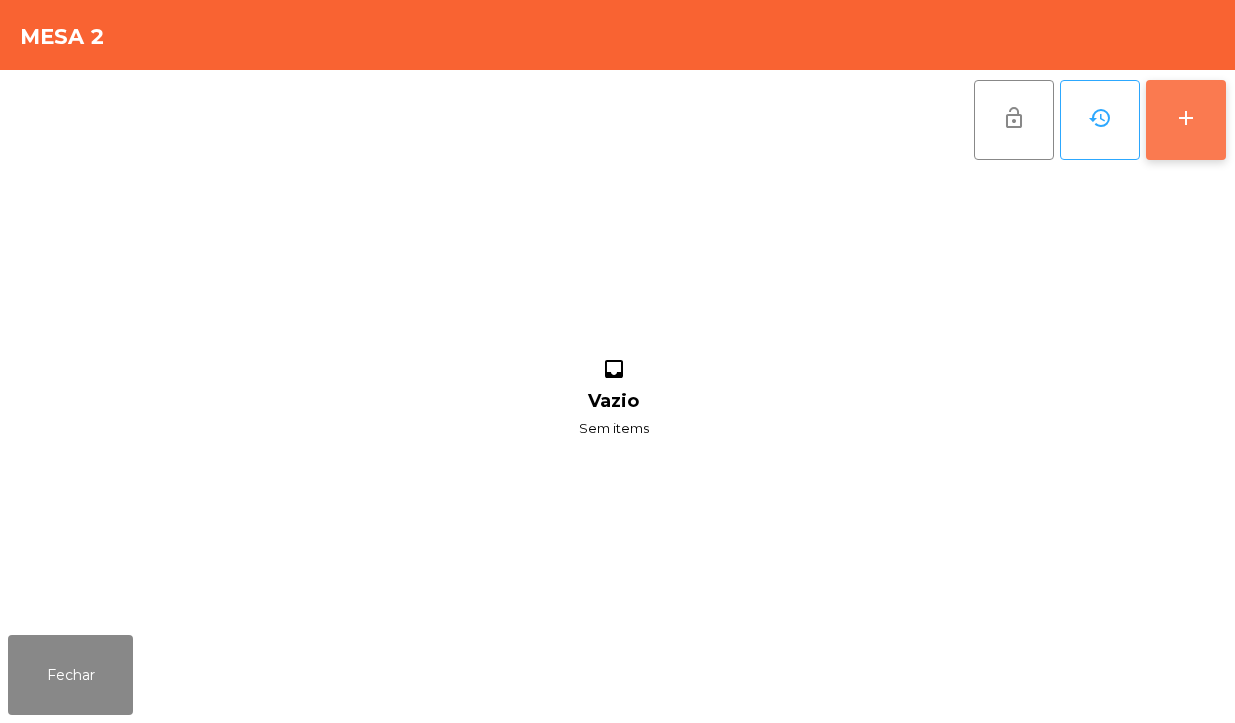 click on "add" 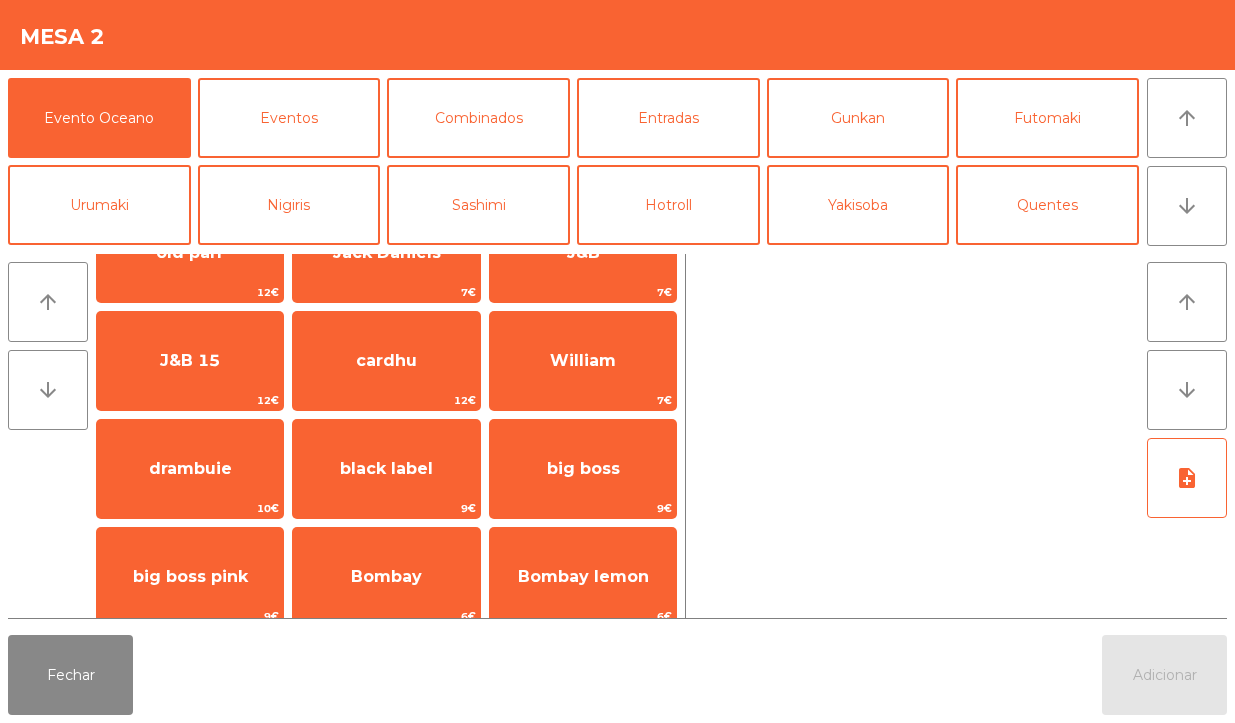 scroll, scrollTop: 258, scrollLeft: 0, axis: vertical 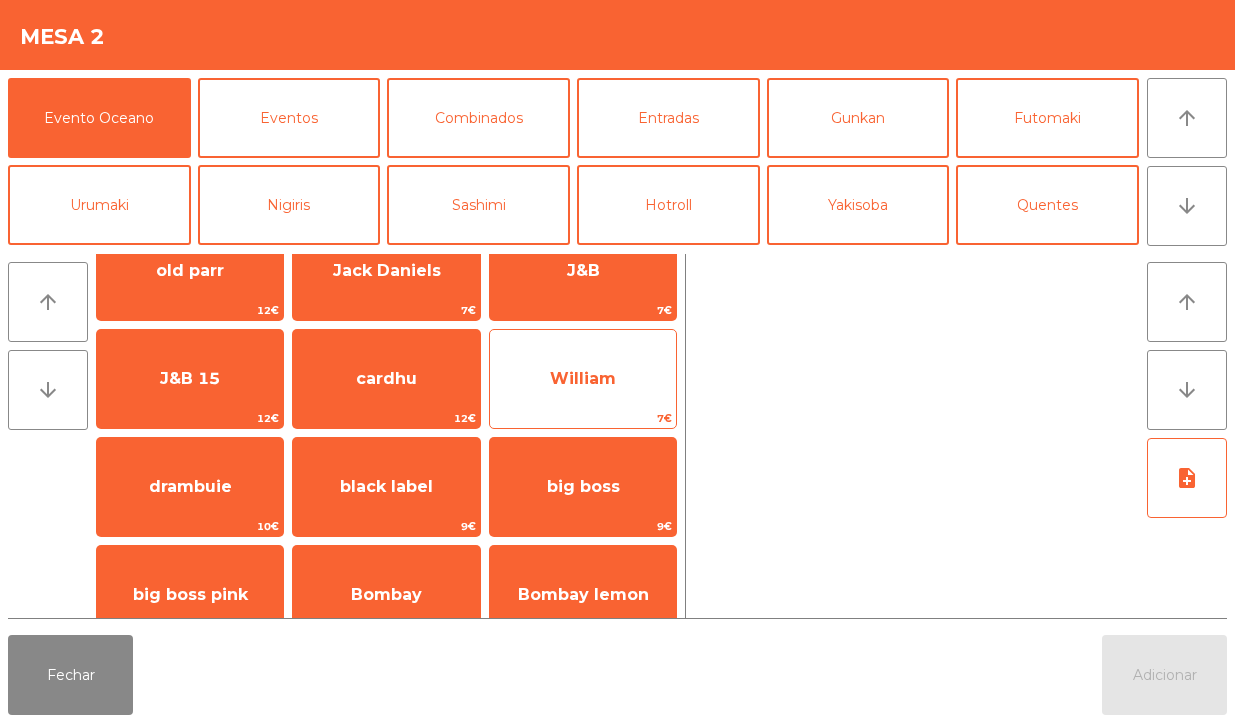 click on "William" 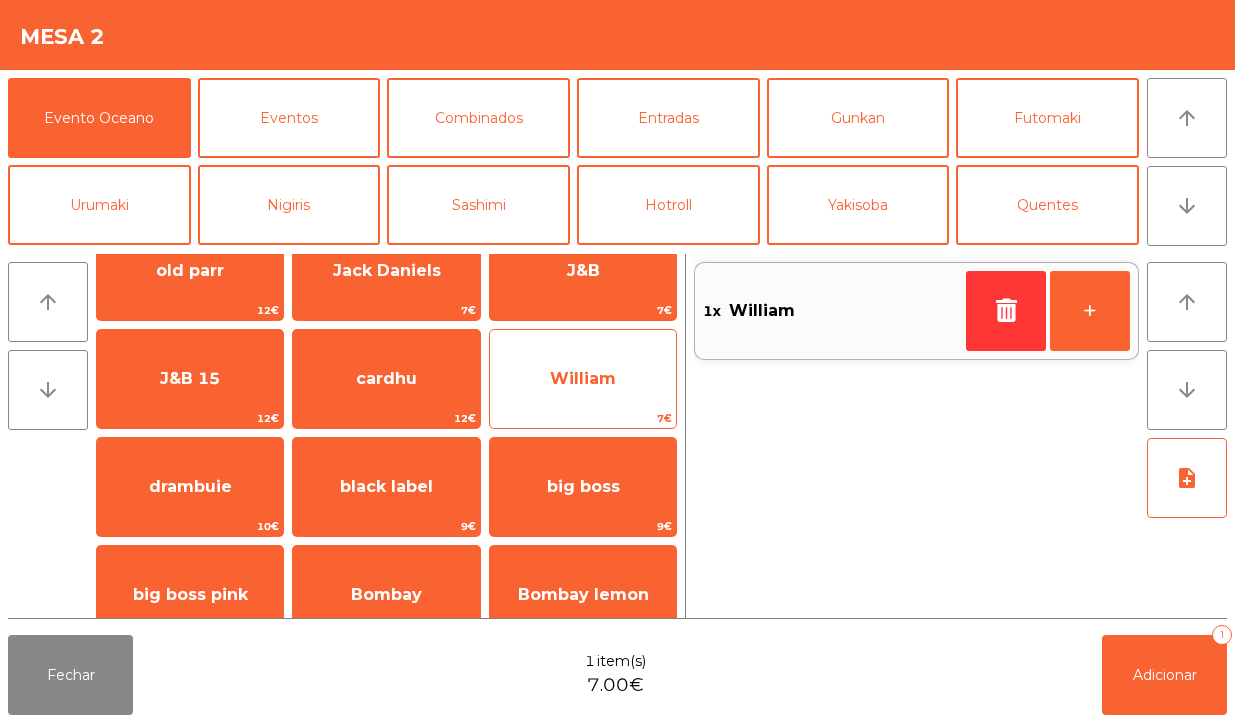 click on "William" 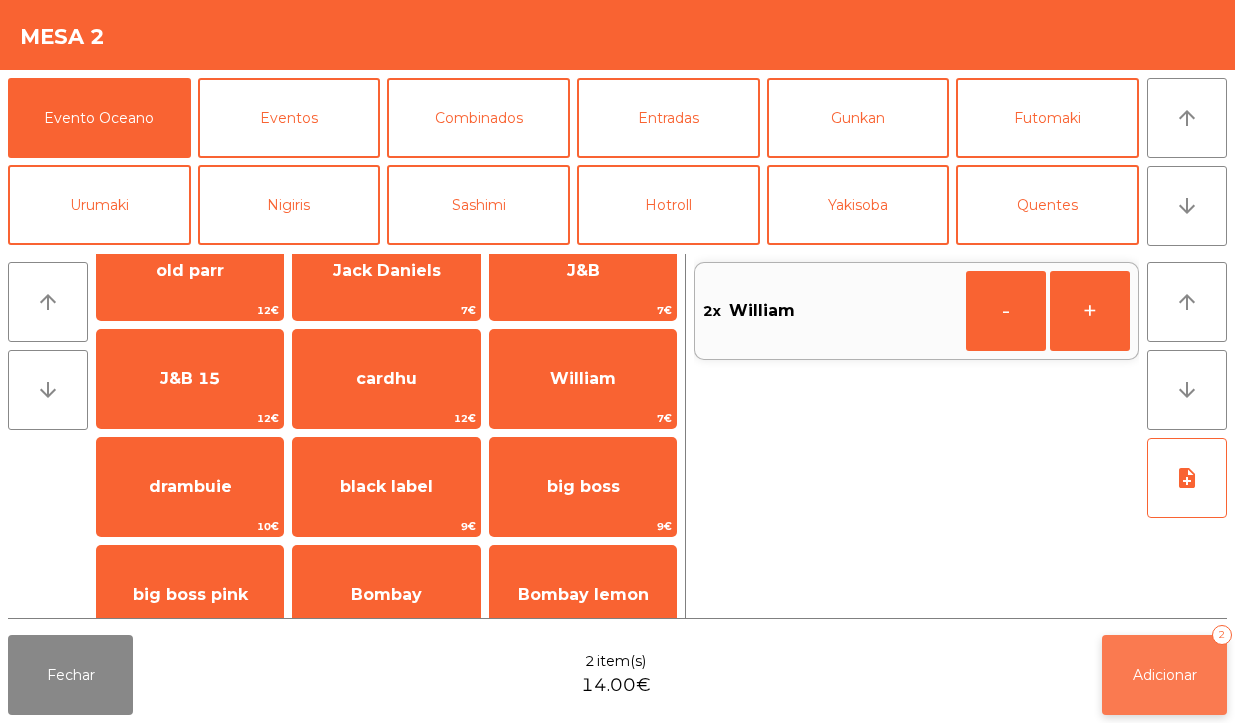 click on "Adicionar" 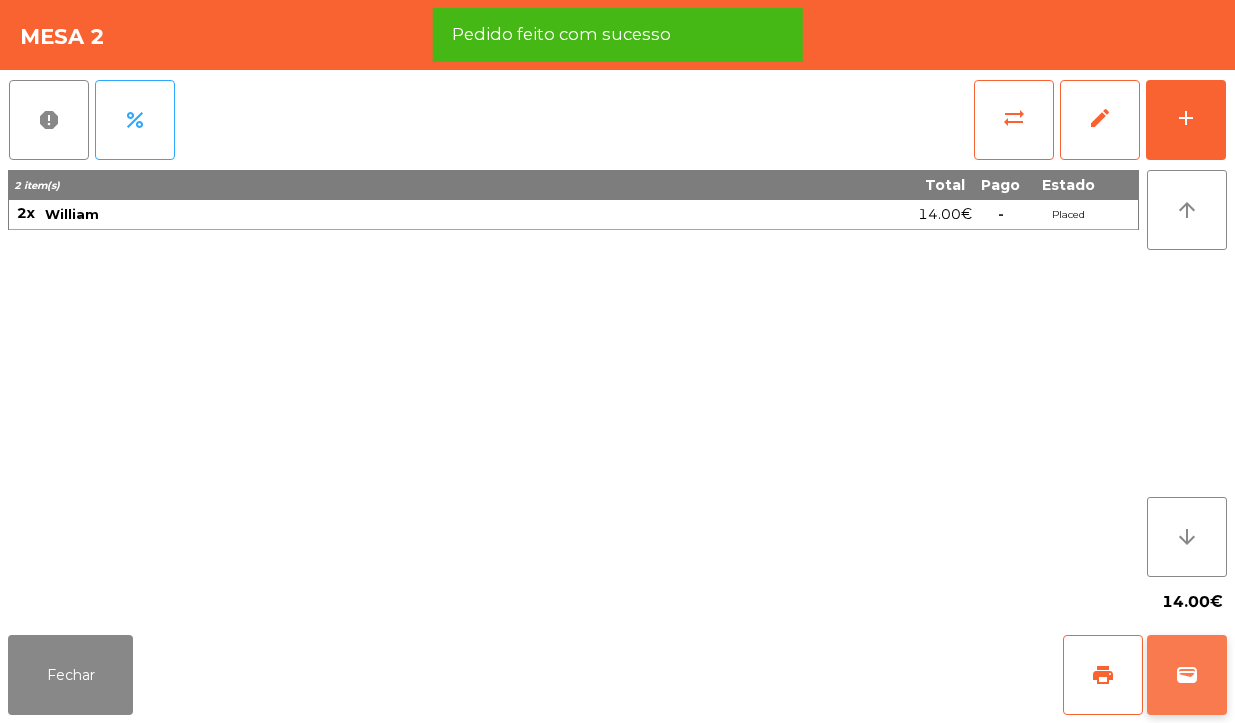 click on "wallet" 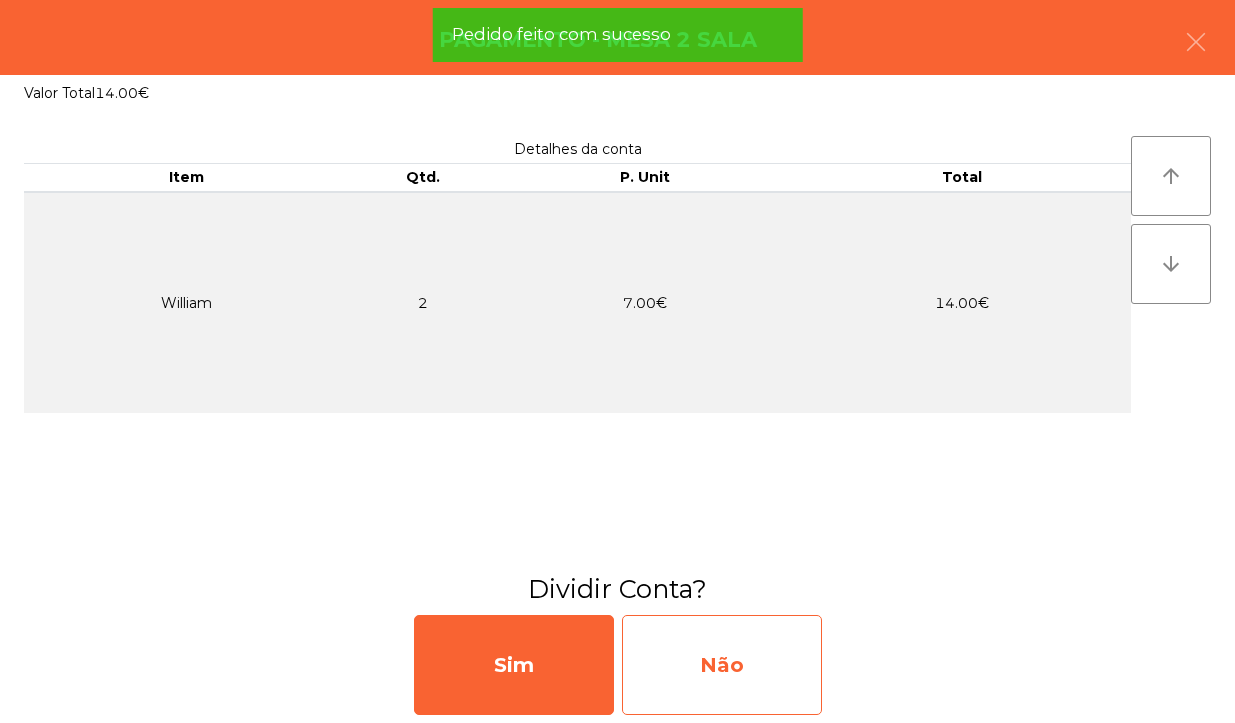 click on "Não" 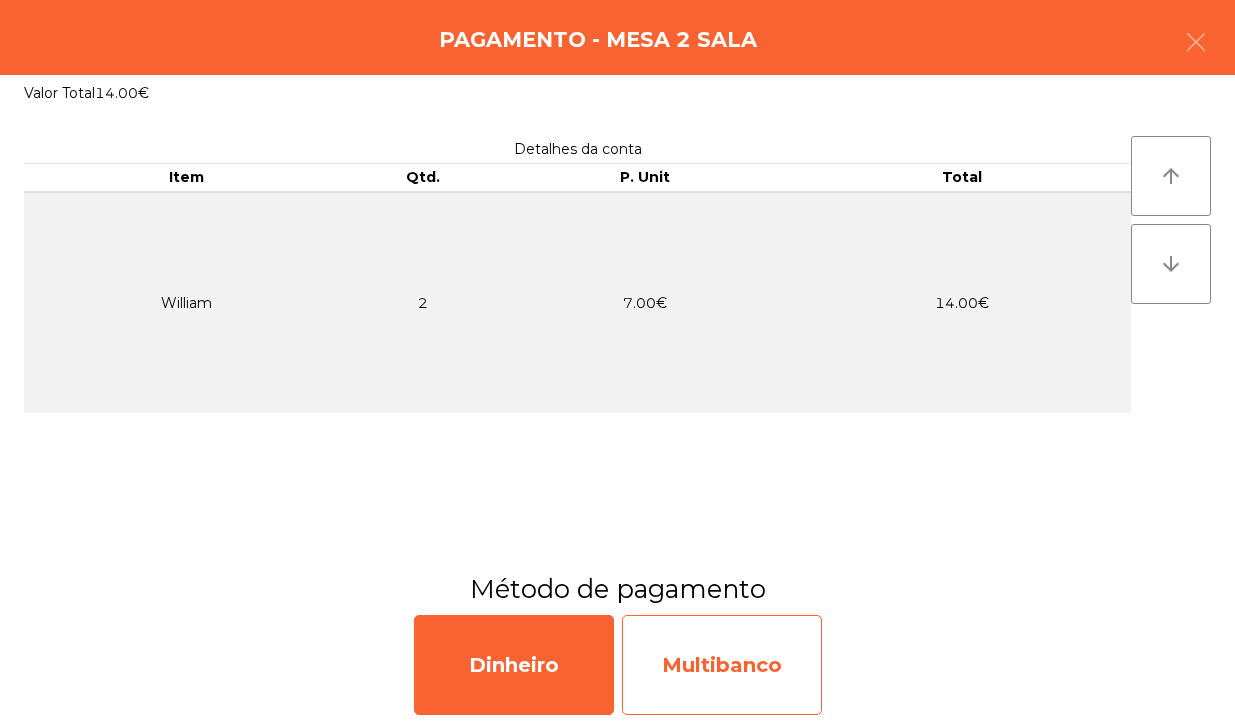 click on "Multibanco" 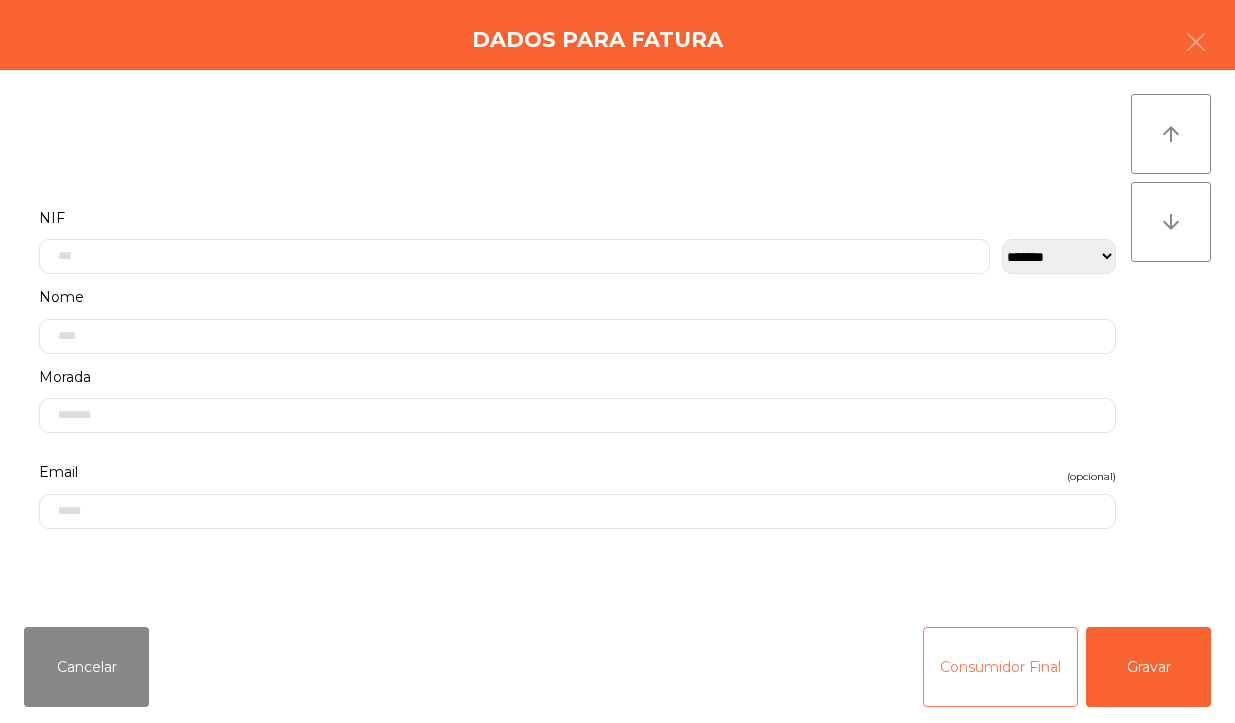 click on "Consumidor Final" 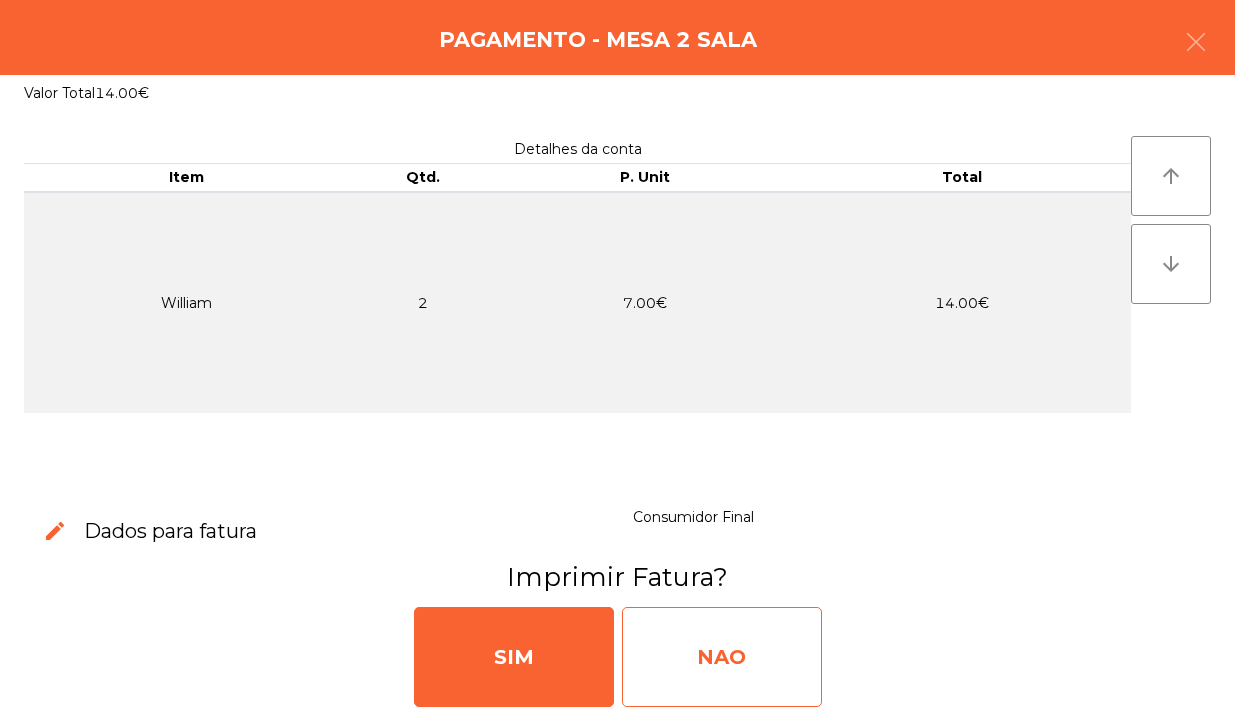 click on "NAO" 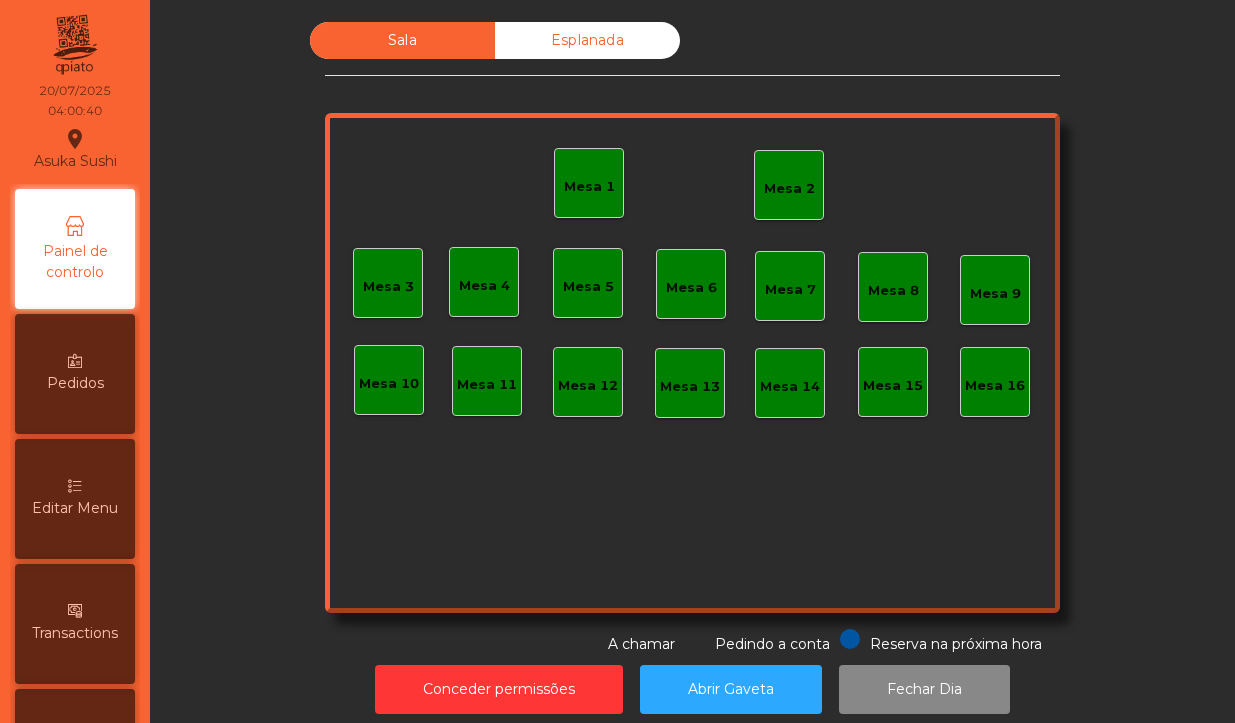 click on "Mesa 1" 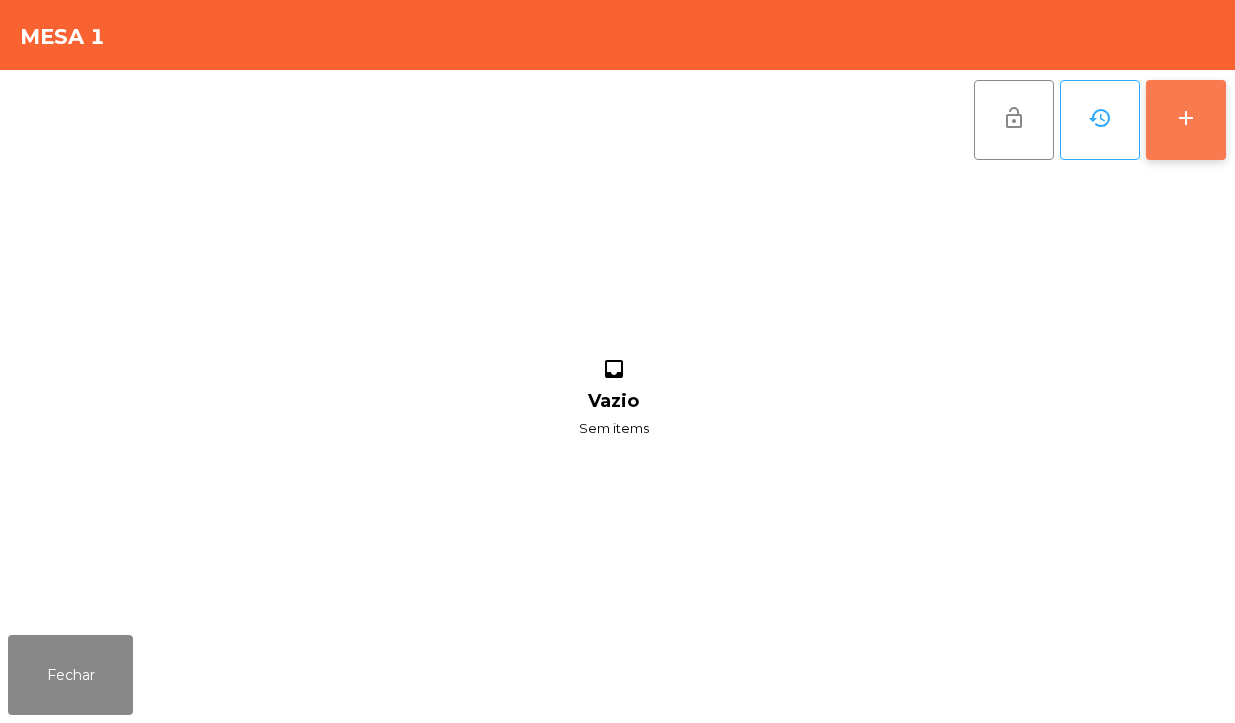click on "add" 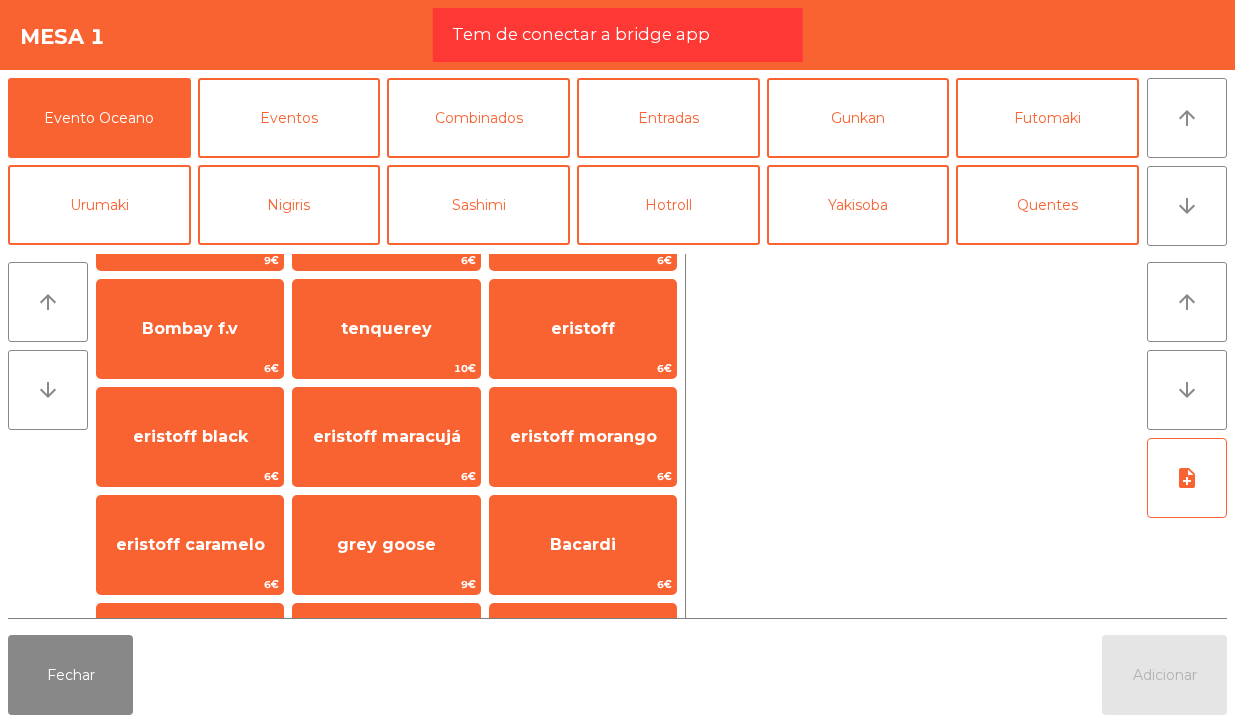 scroll, scrollTop: 635, scrollLeft: 0, axis: vertical 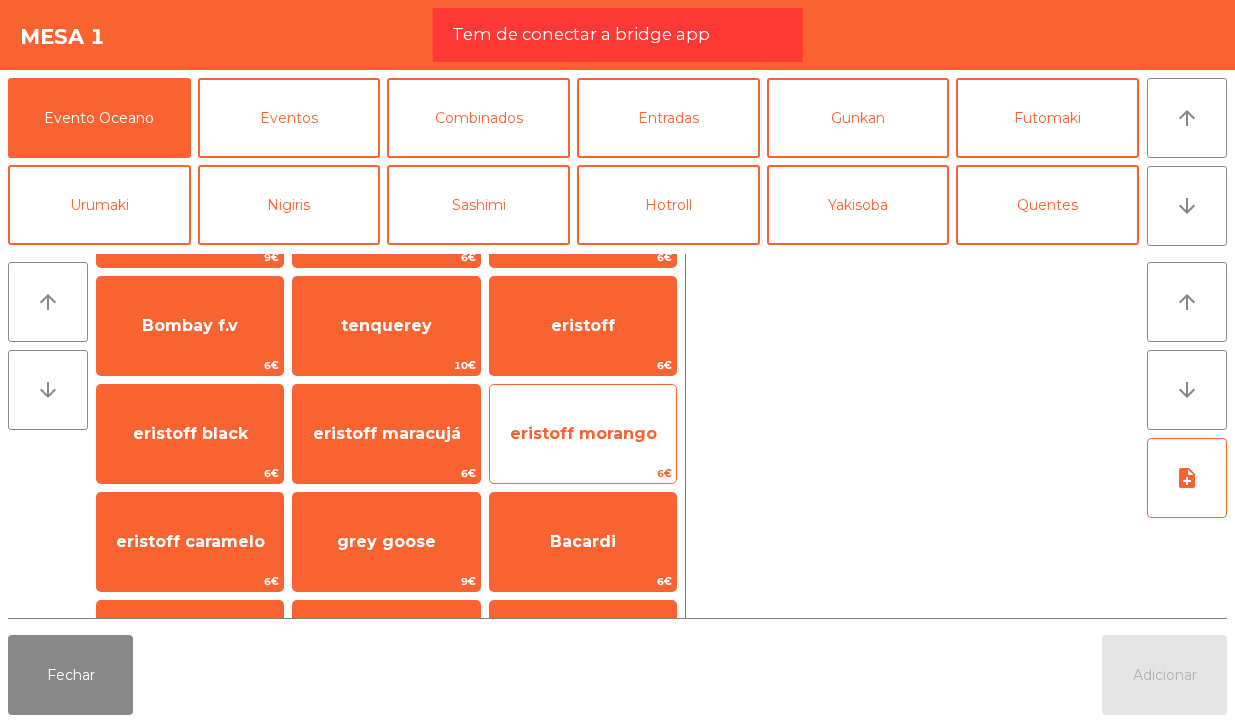 click on "6€" 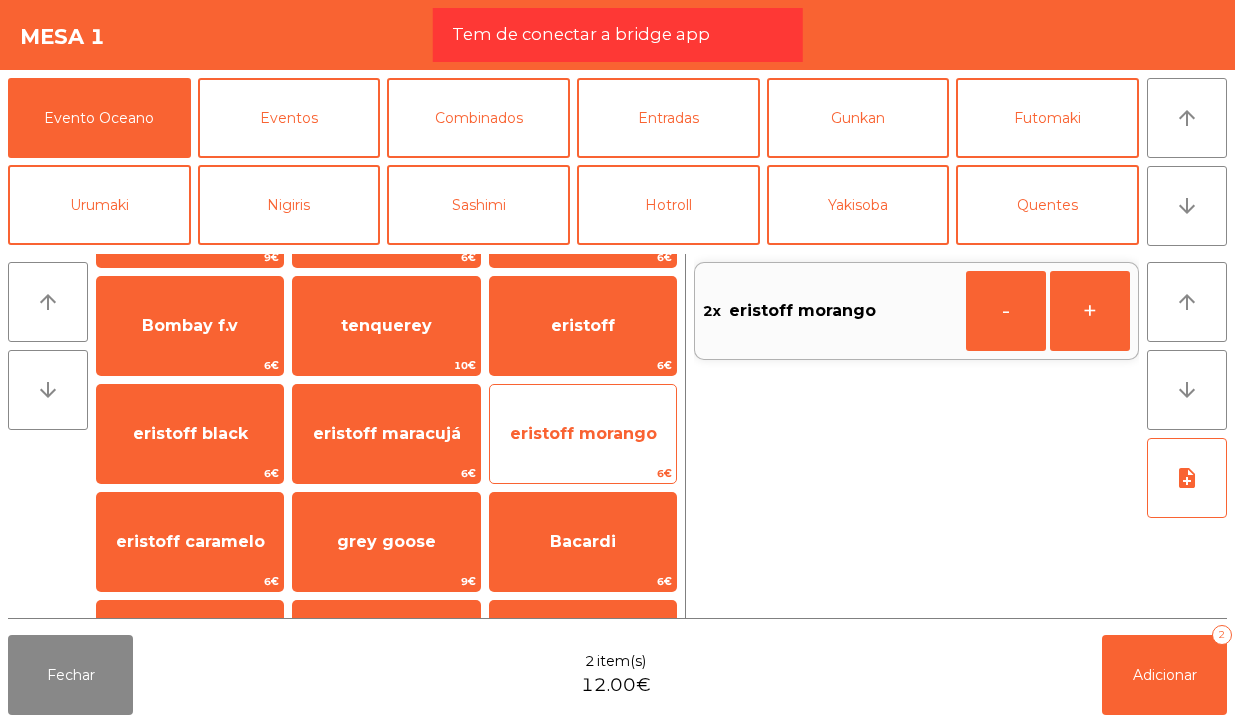 click on "eristoff morango" 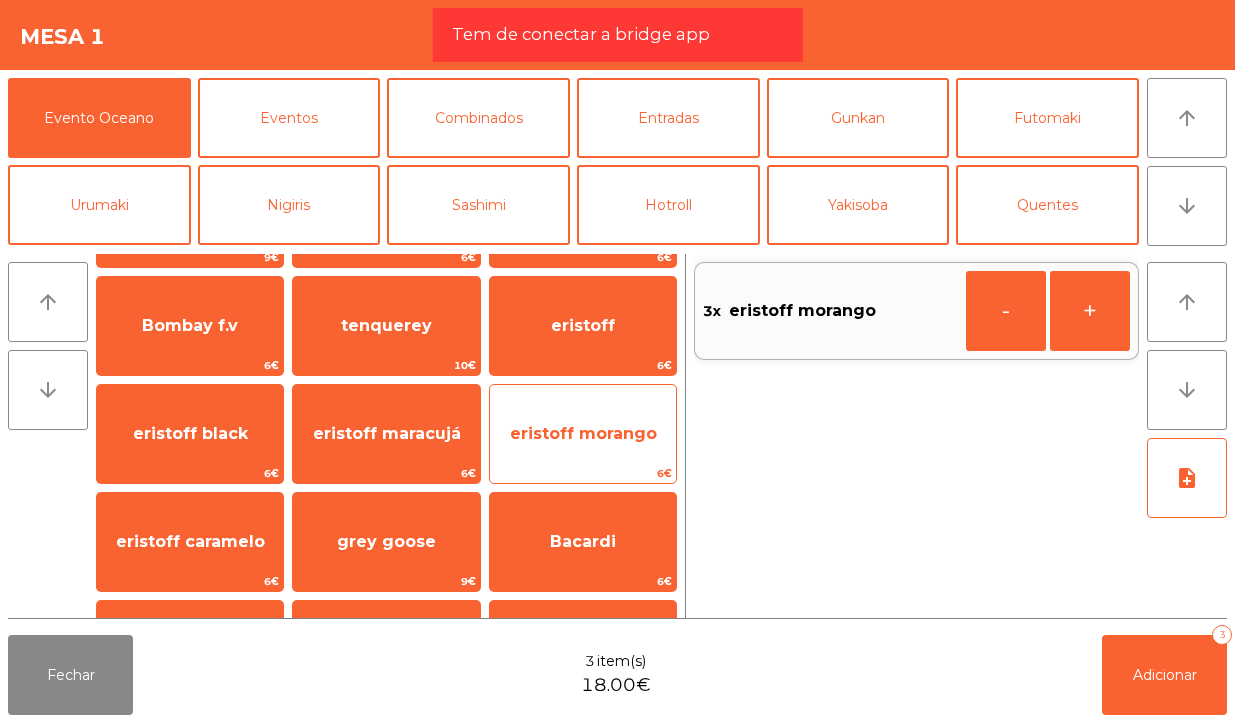scroll, scrollTop: 636, scrollLeft: 0, axis: vertical 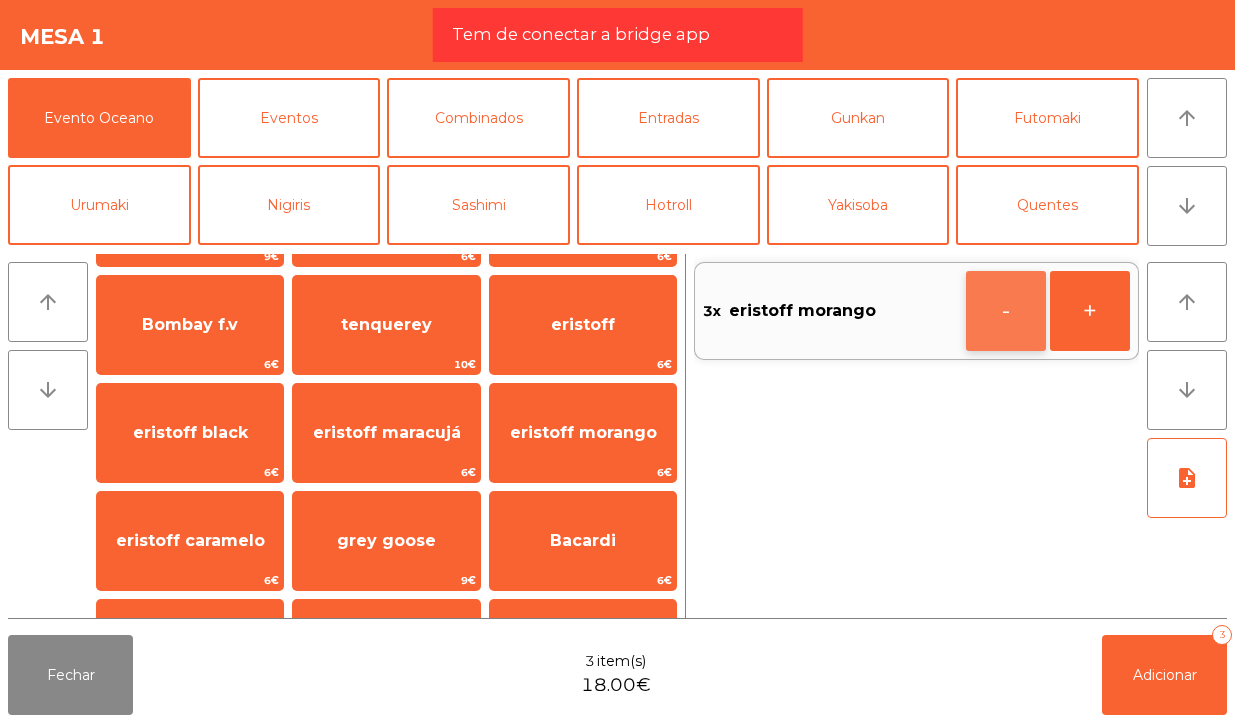 click on "-" 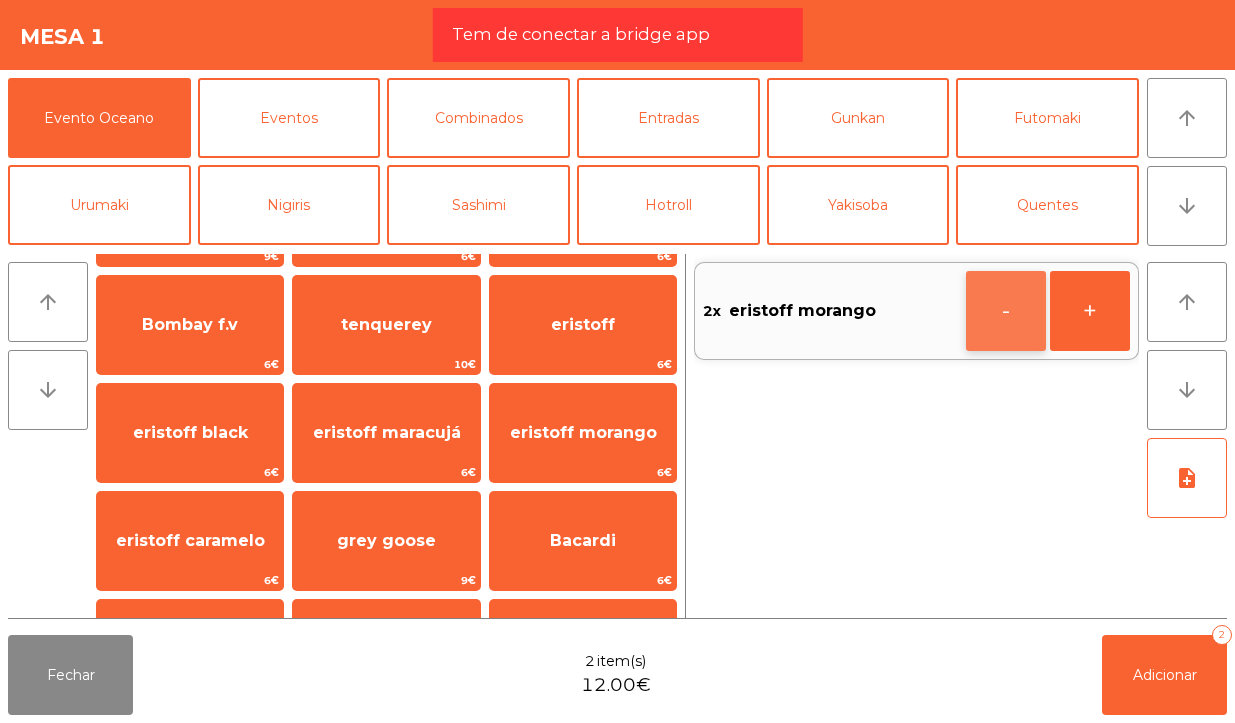 click on "-" 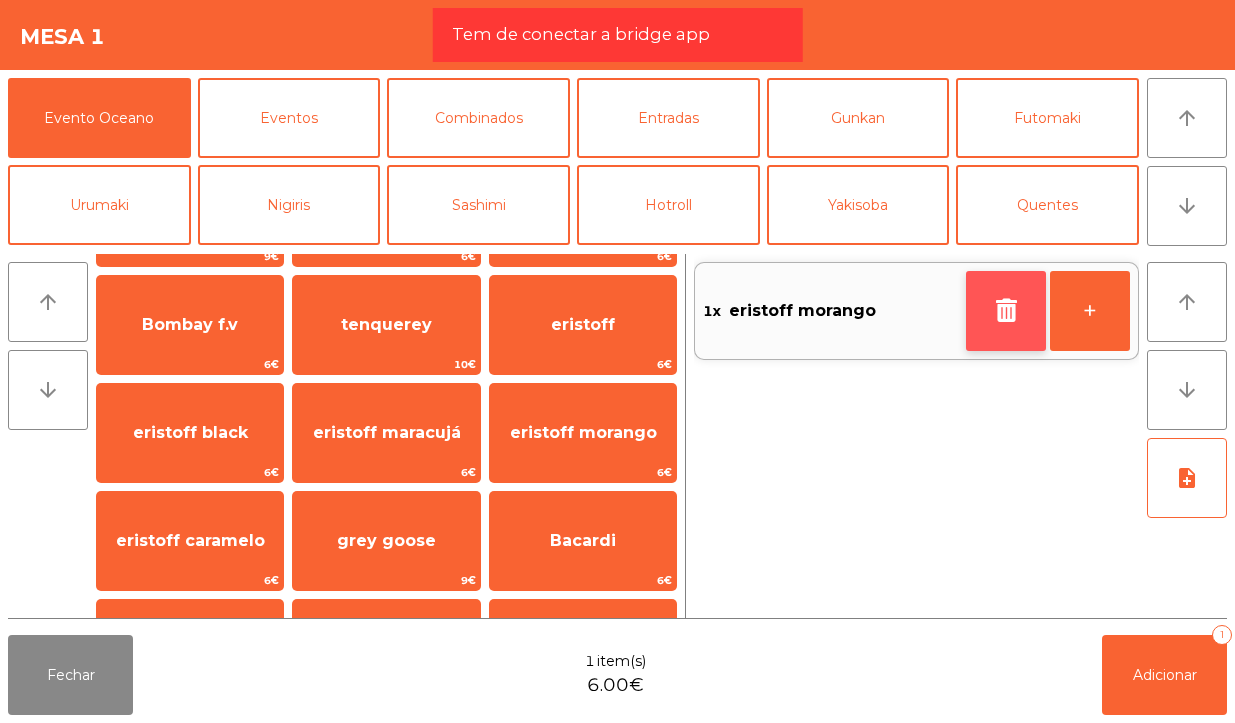 click 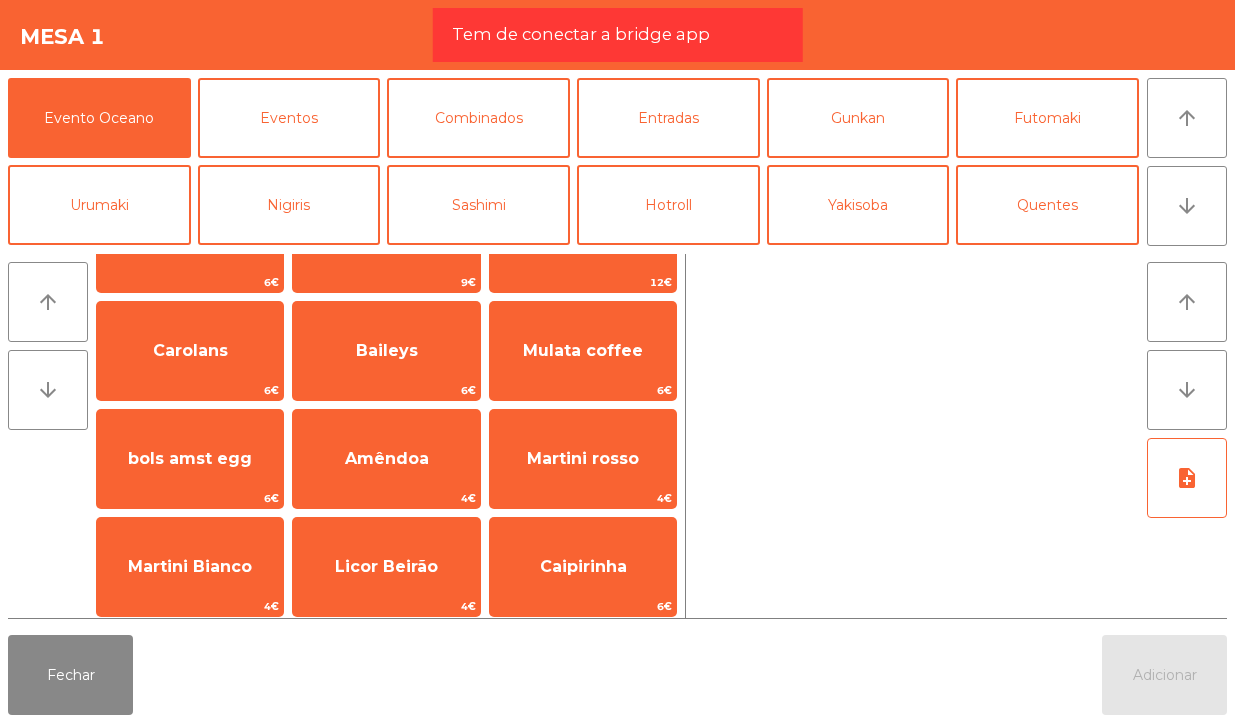 scroll, scrollTop: 1043, scrollLeft: 0, axis: vertical 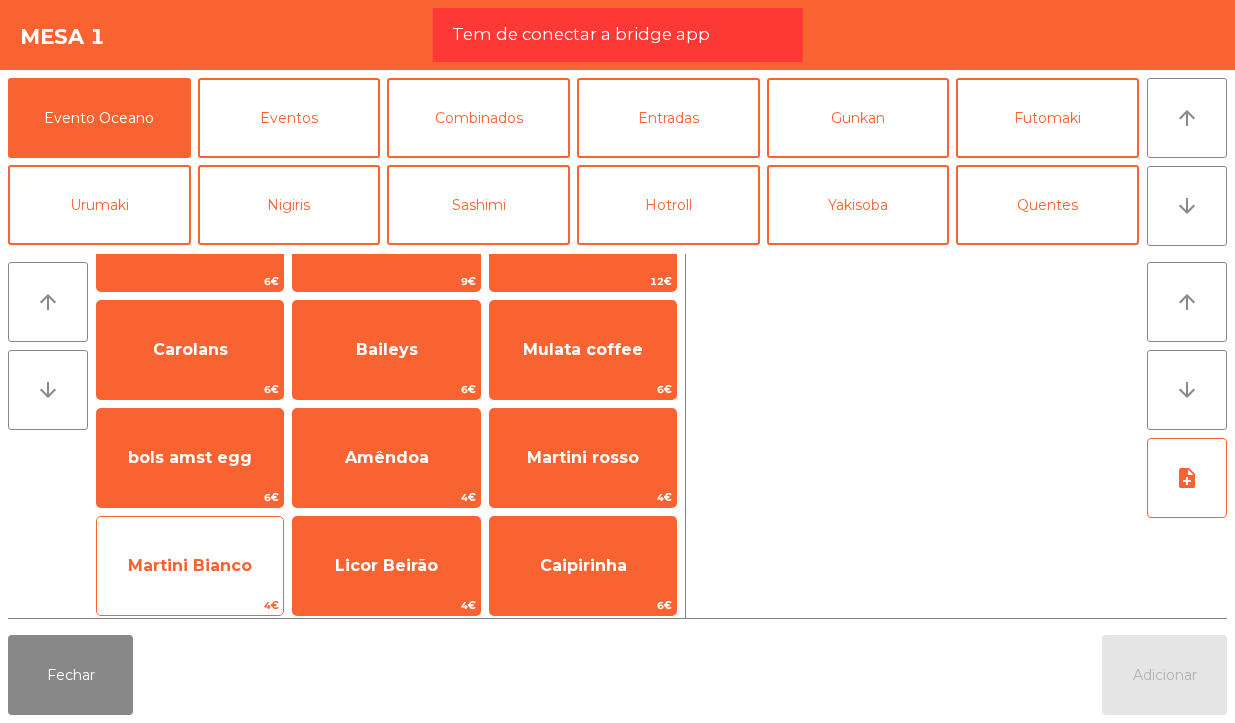 click on "Martini Bianco" 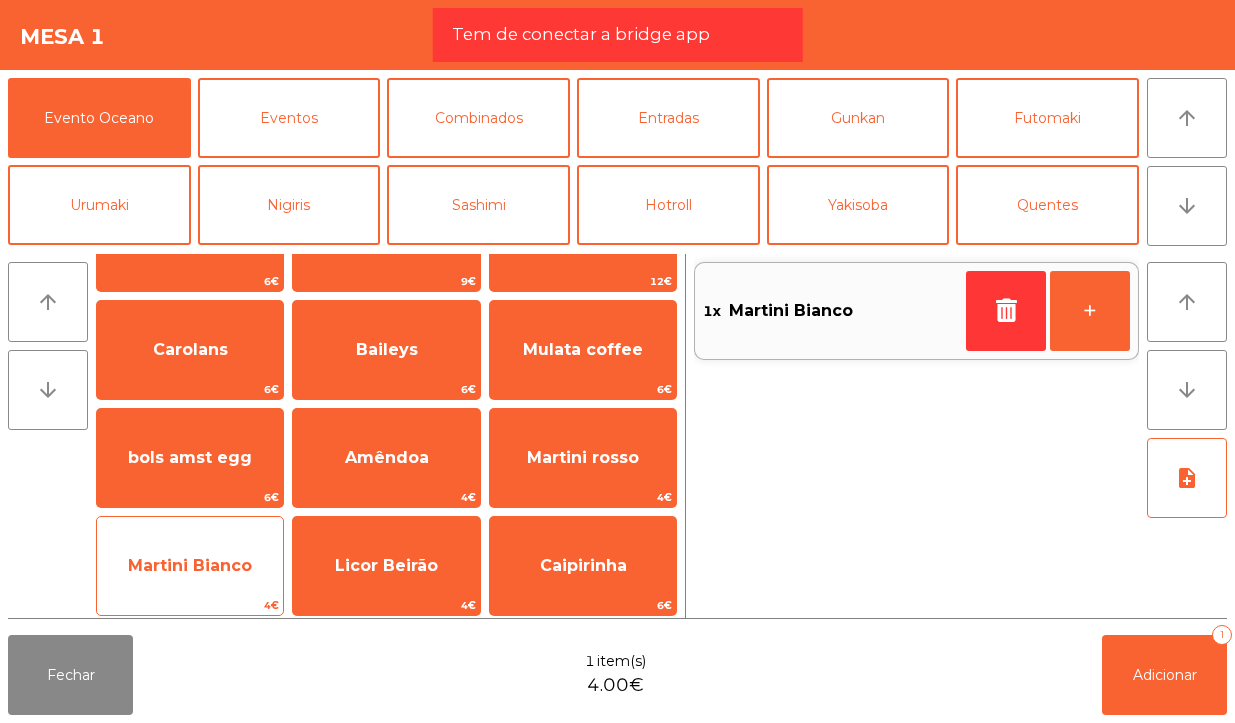 click on "Martini Bianco" 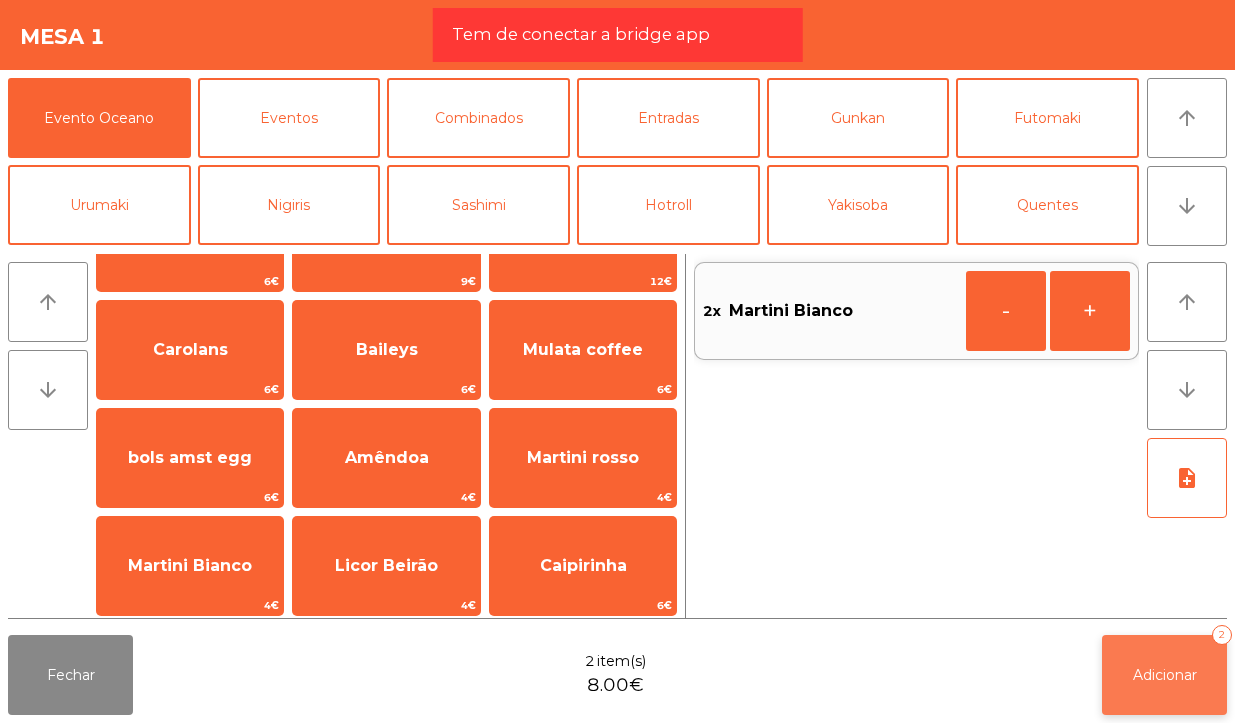 click on "Adicionar" 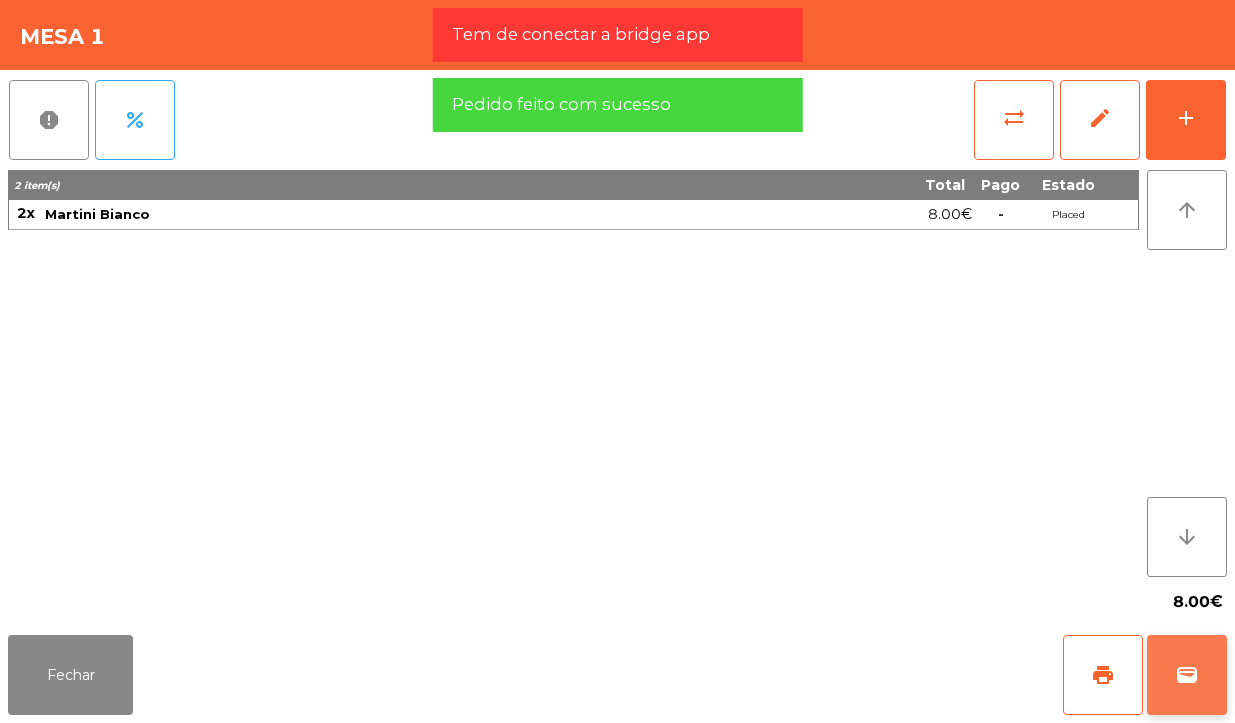 click on "wallet" 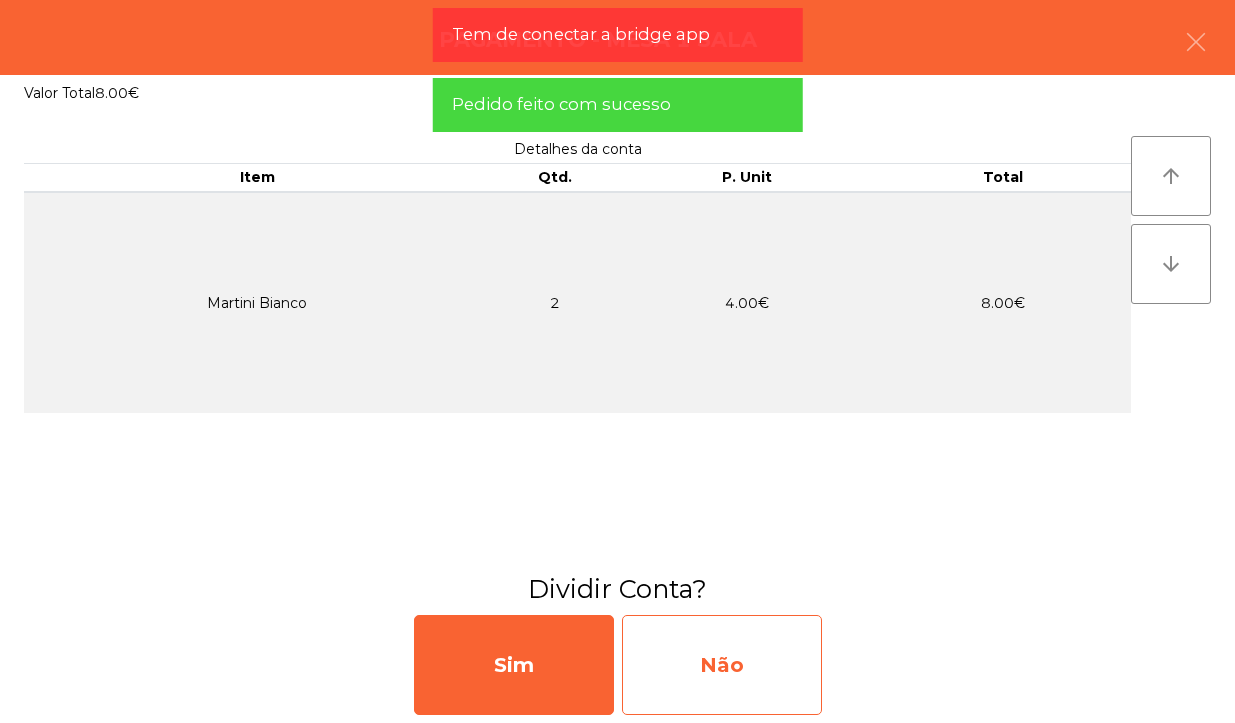 click on "Não" 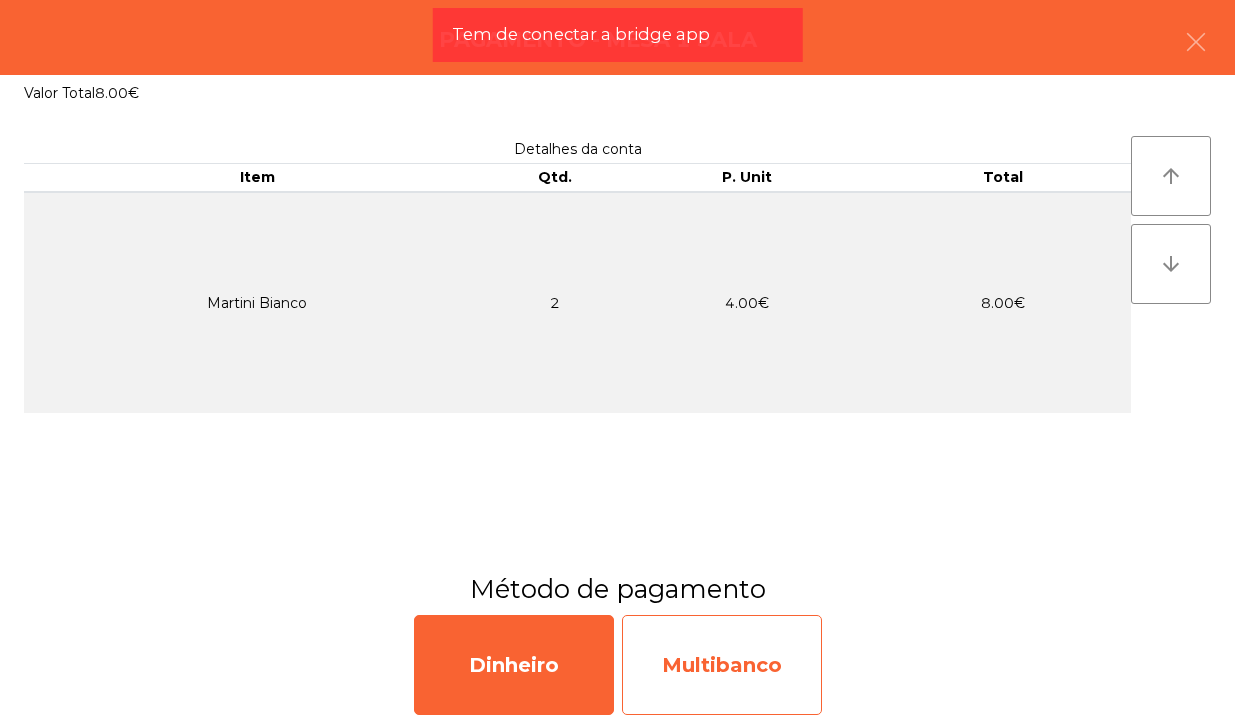 click on "Multibanco" 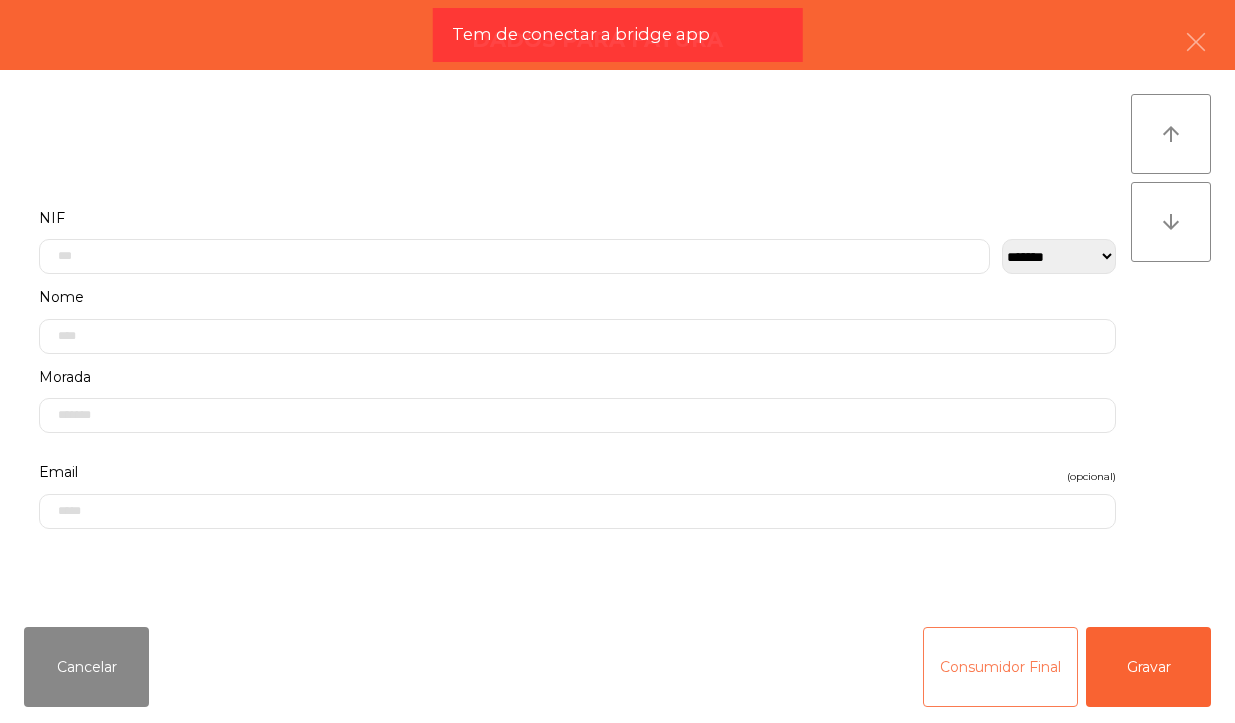 click on "Consumidor Final" 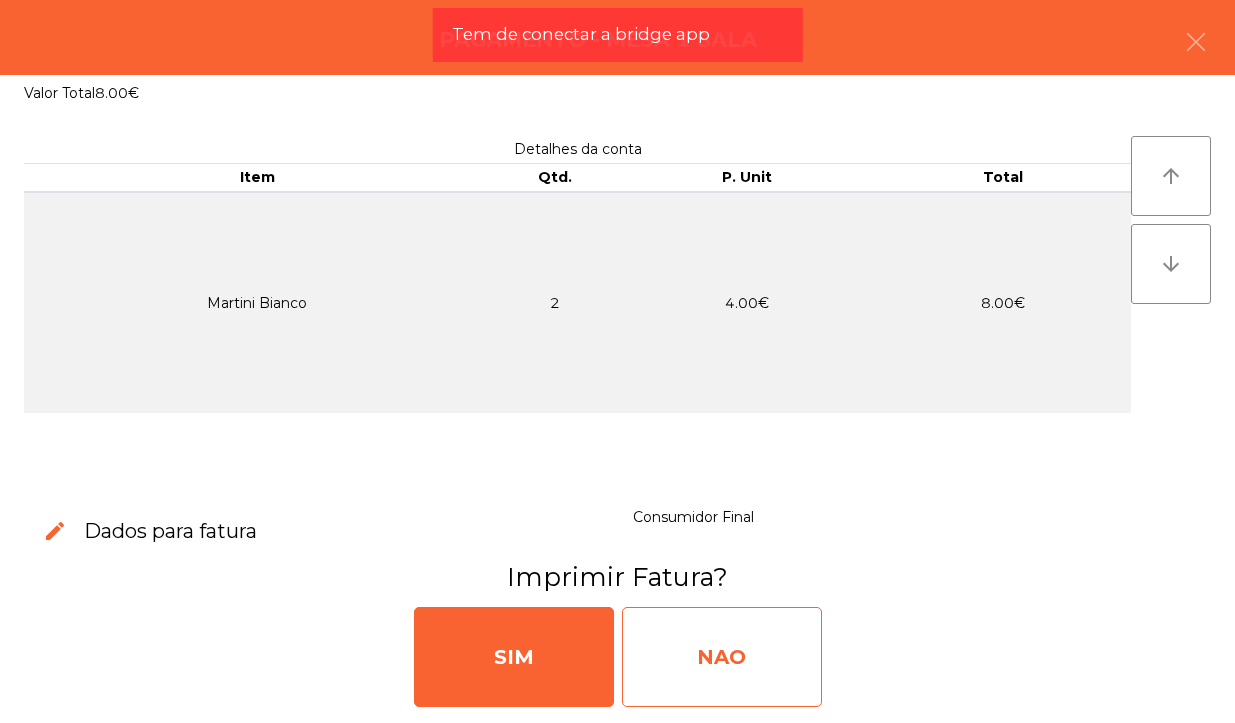 click on "NAO" 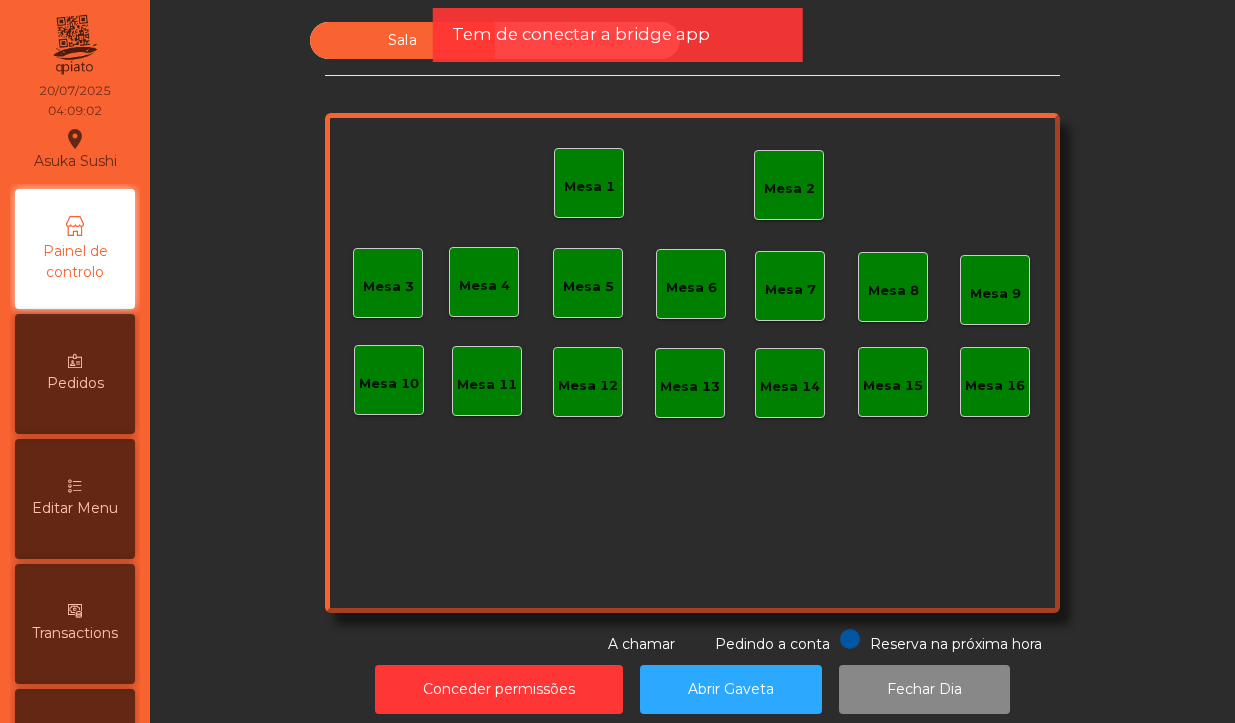 click on "Mesa 2" 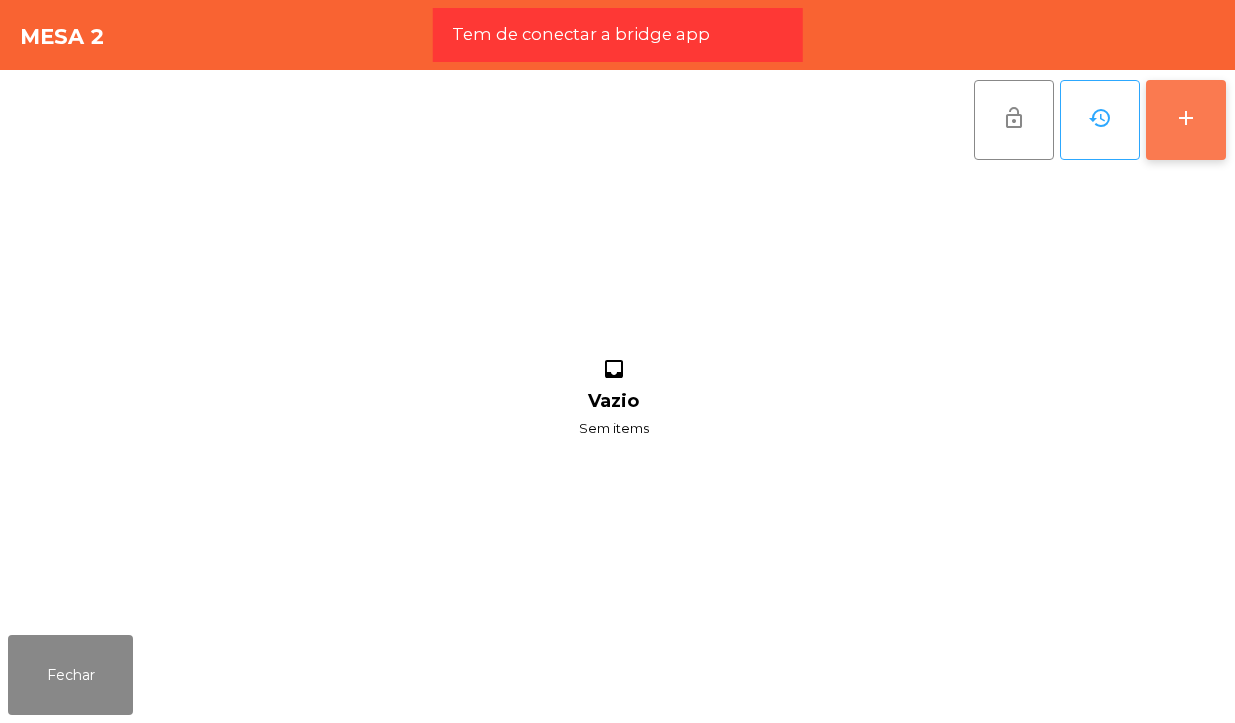 click on "add" 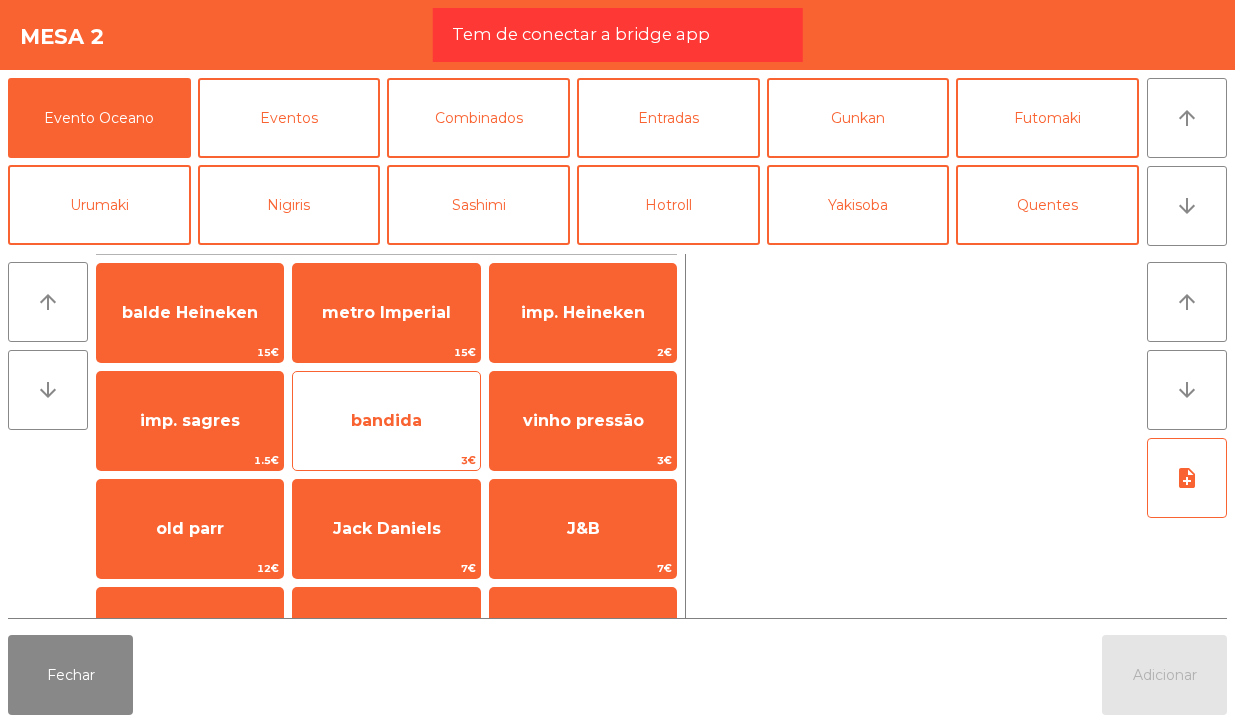 click on "bandida" 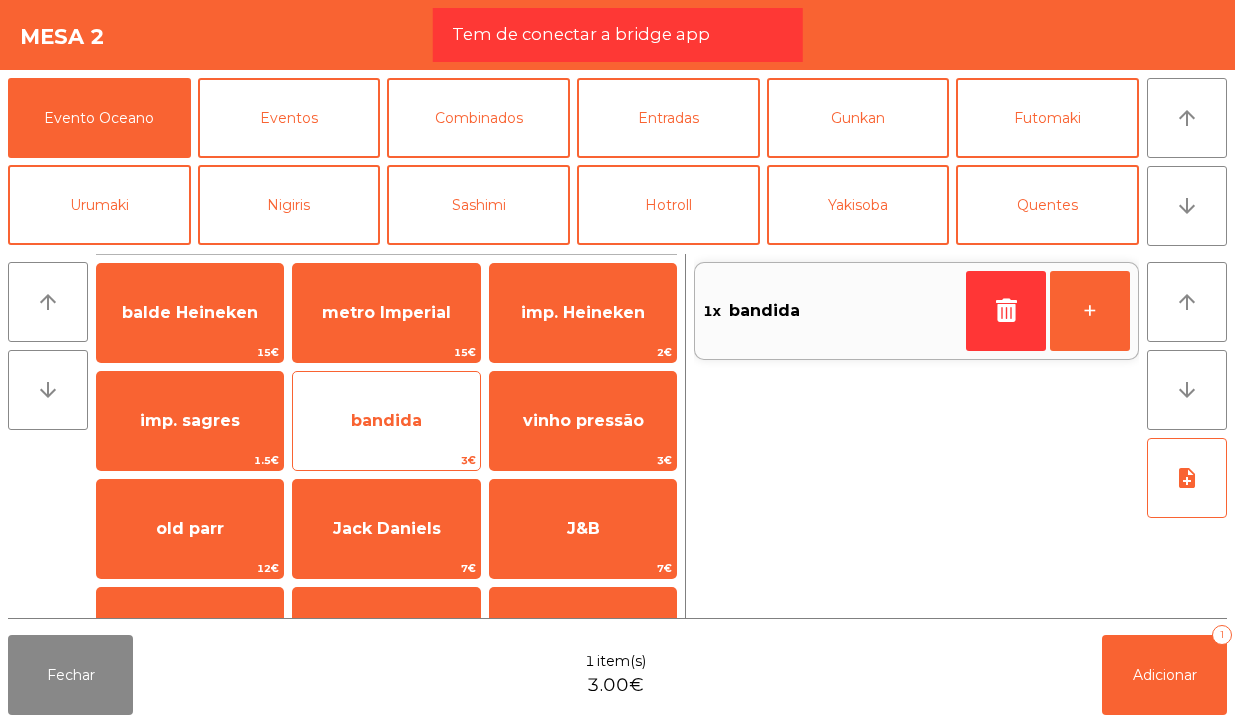 click on "3€" 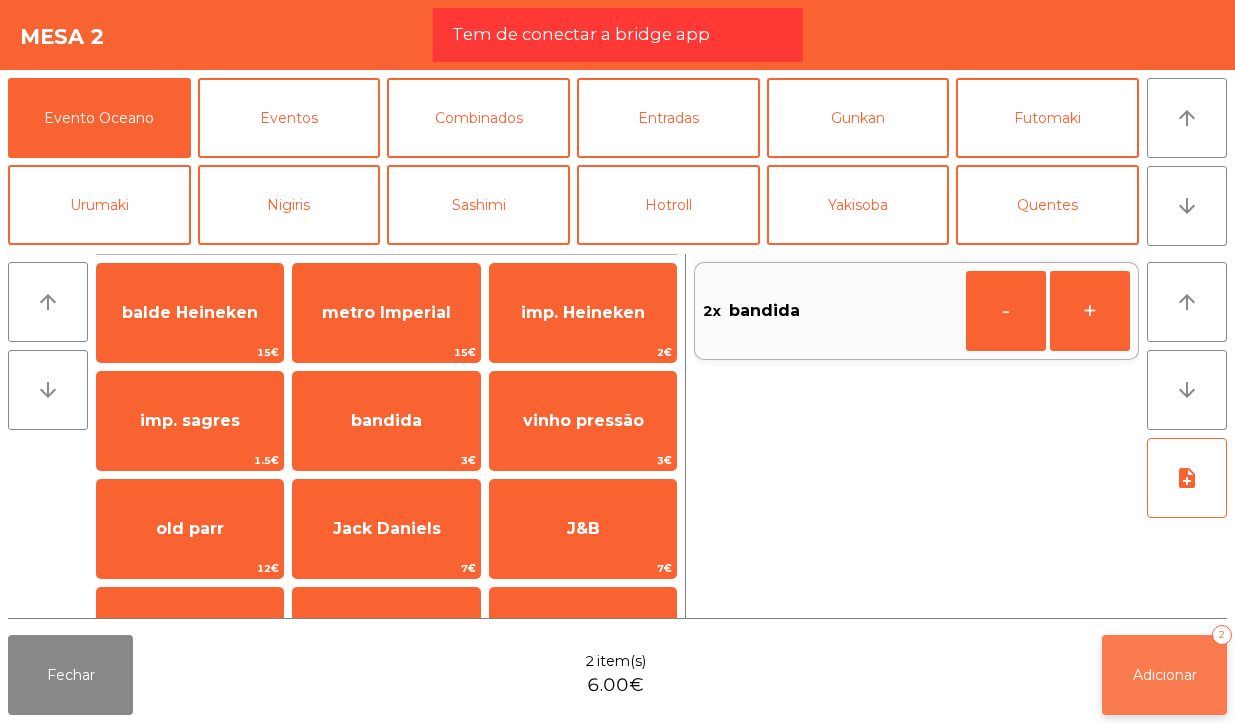 click on "Adicionar" 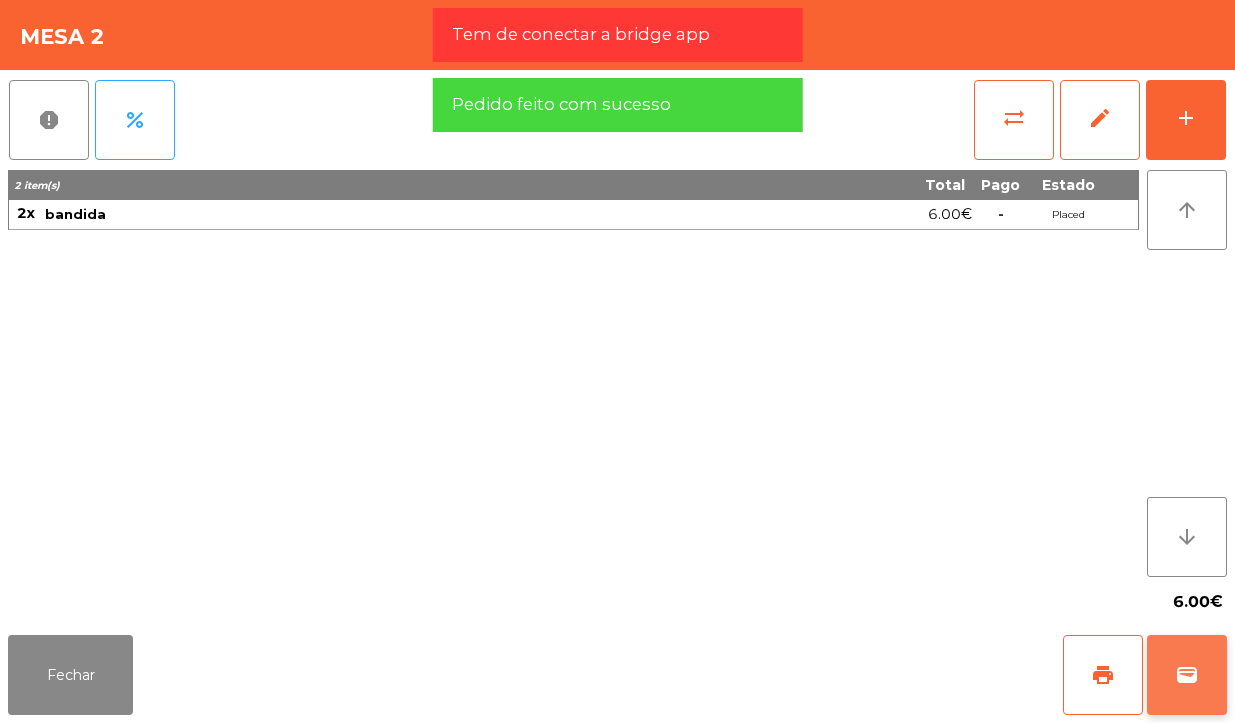 click on "wallet" 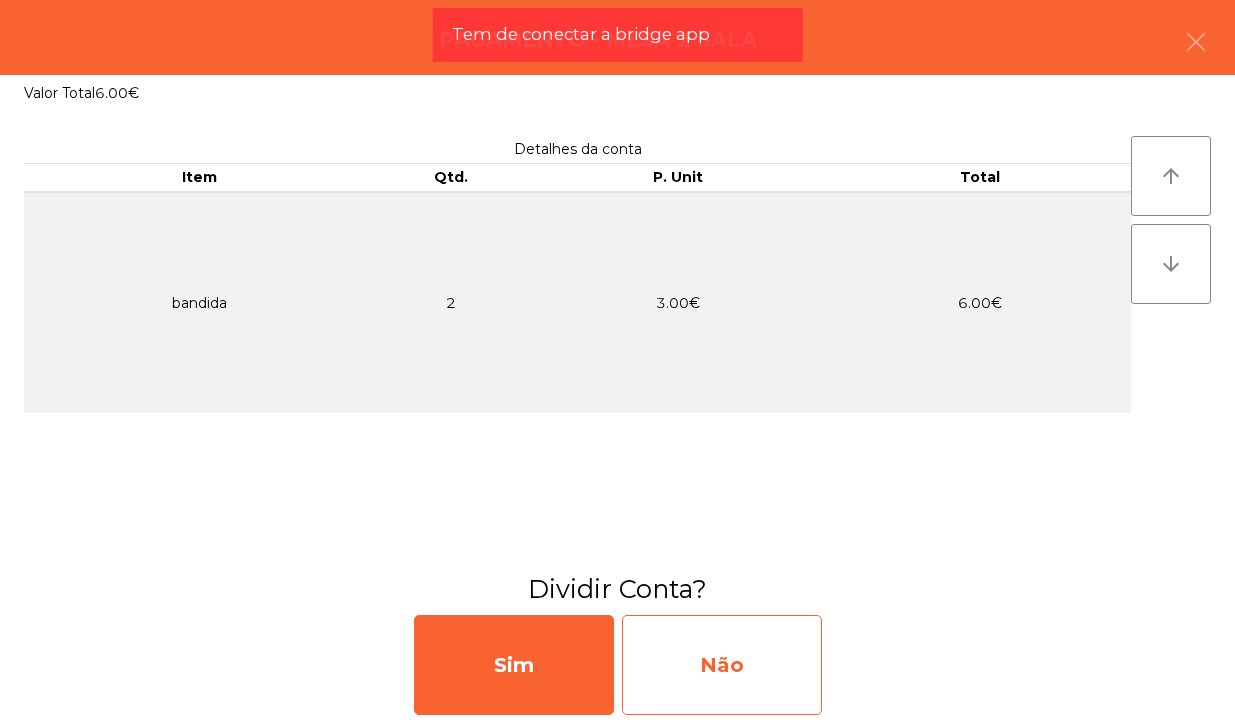 click on "Não" 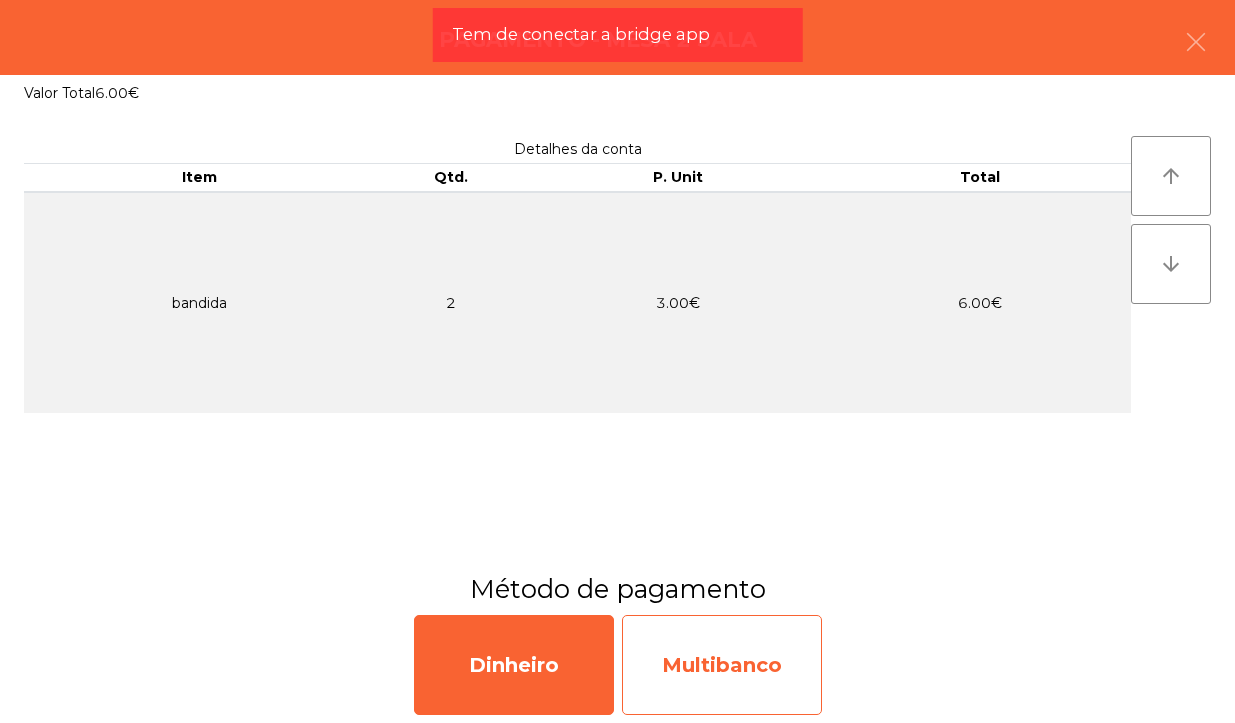 click on "Multibanco" 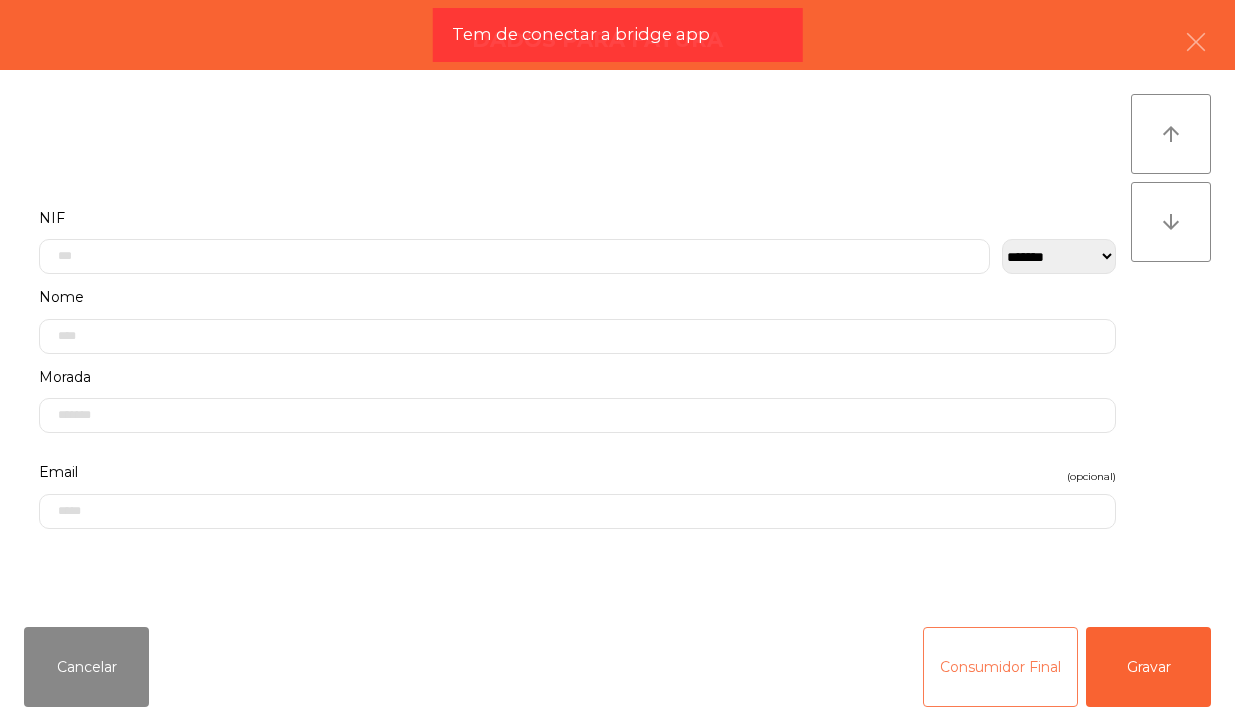 click on "Consumidor Final" 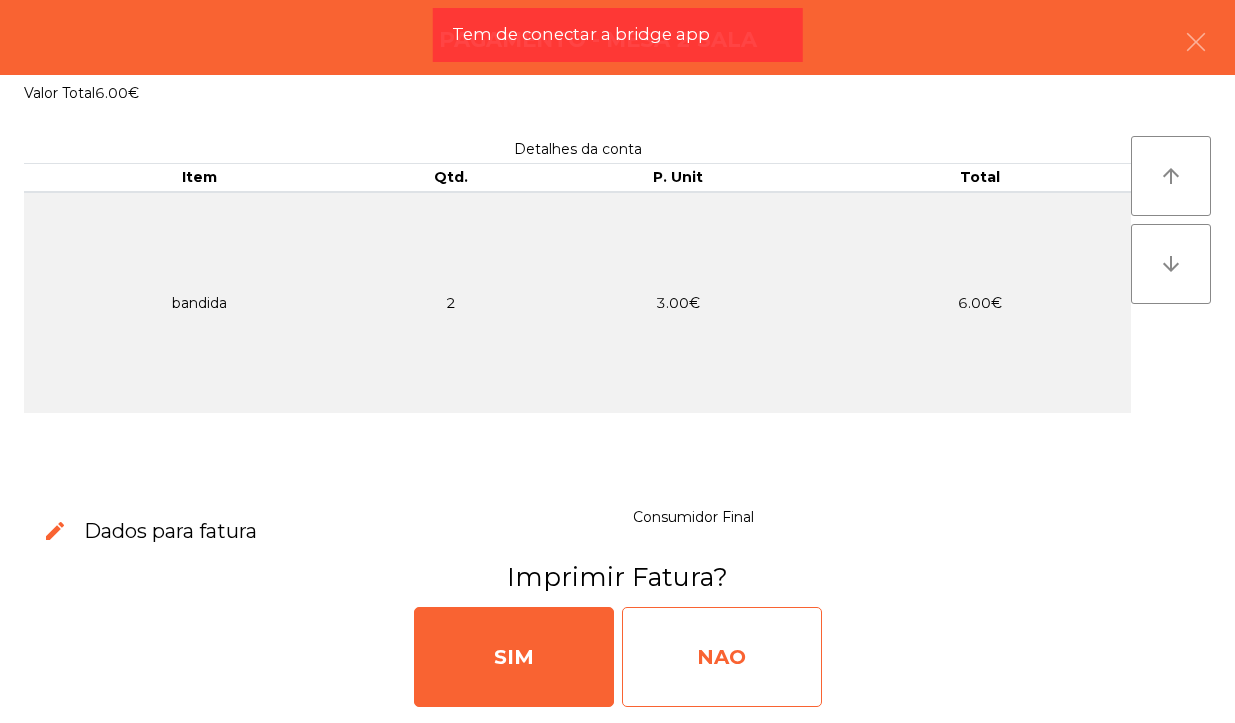 click on "NAO" 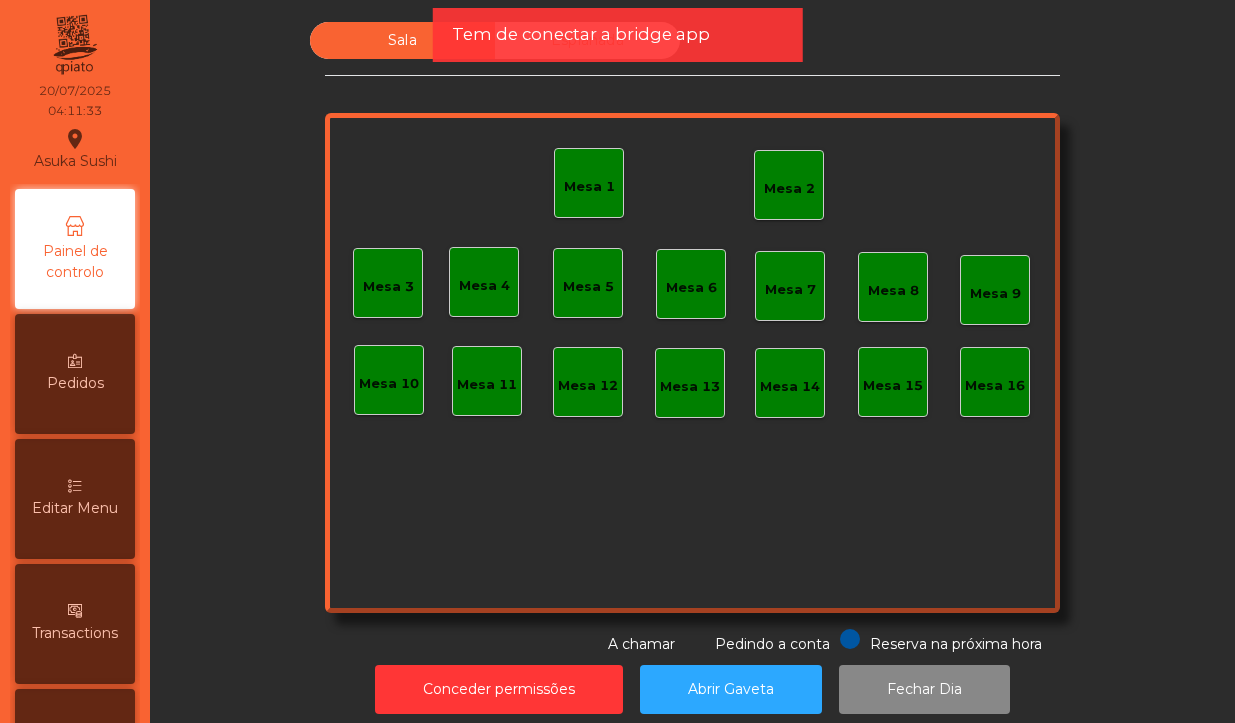 click on "Mesa 2" 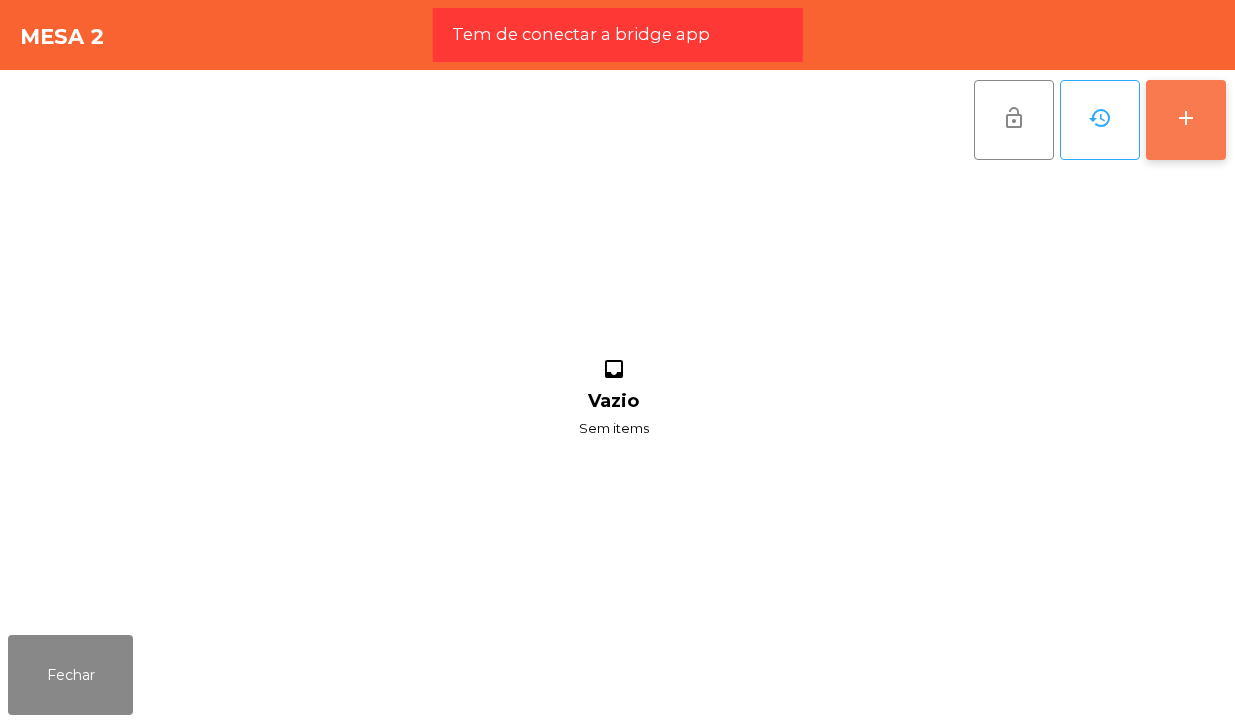 click on "add" 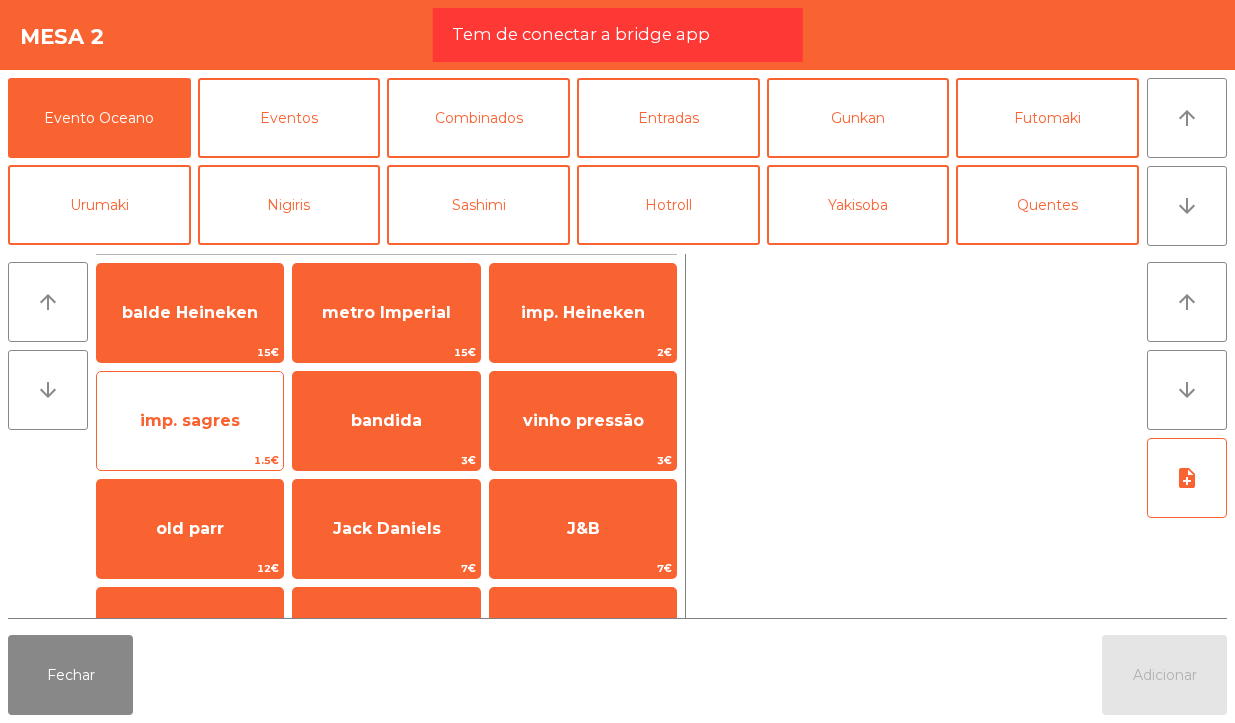 click on "imp. sagres" 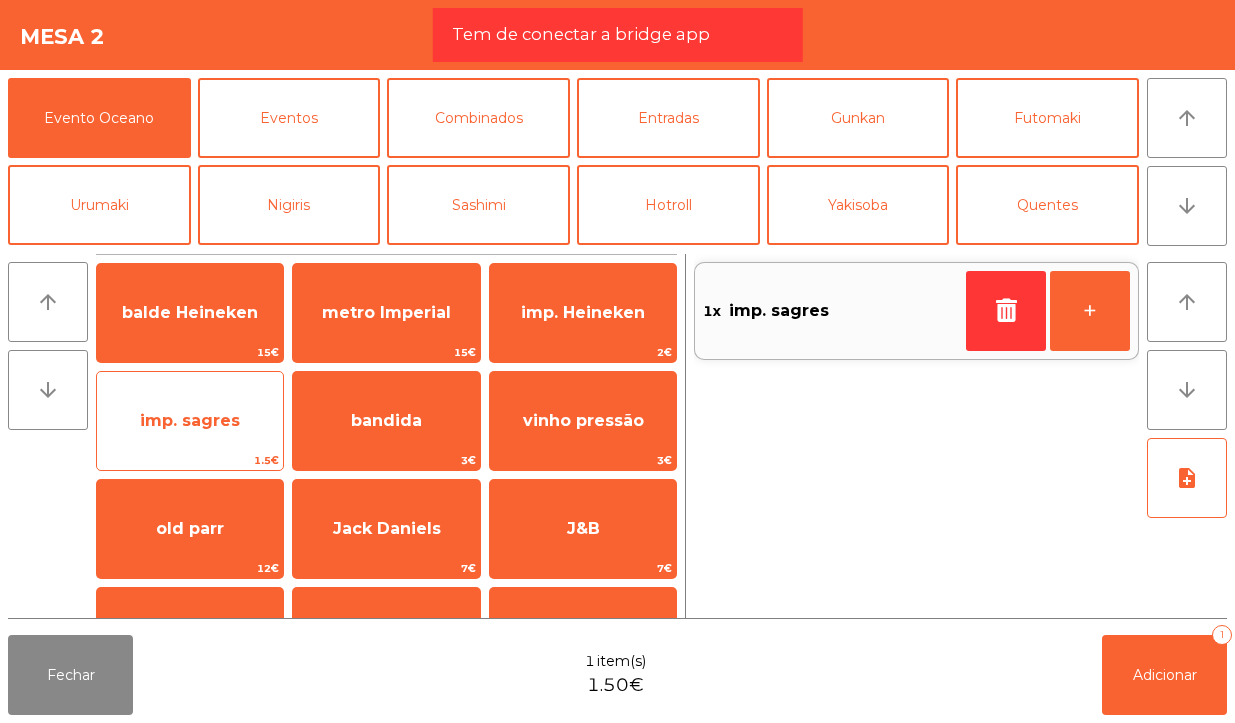 click on "imp. sagres" 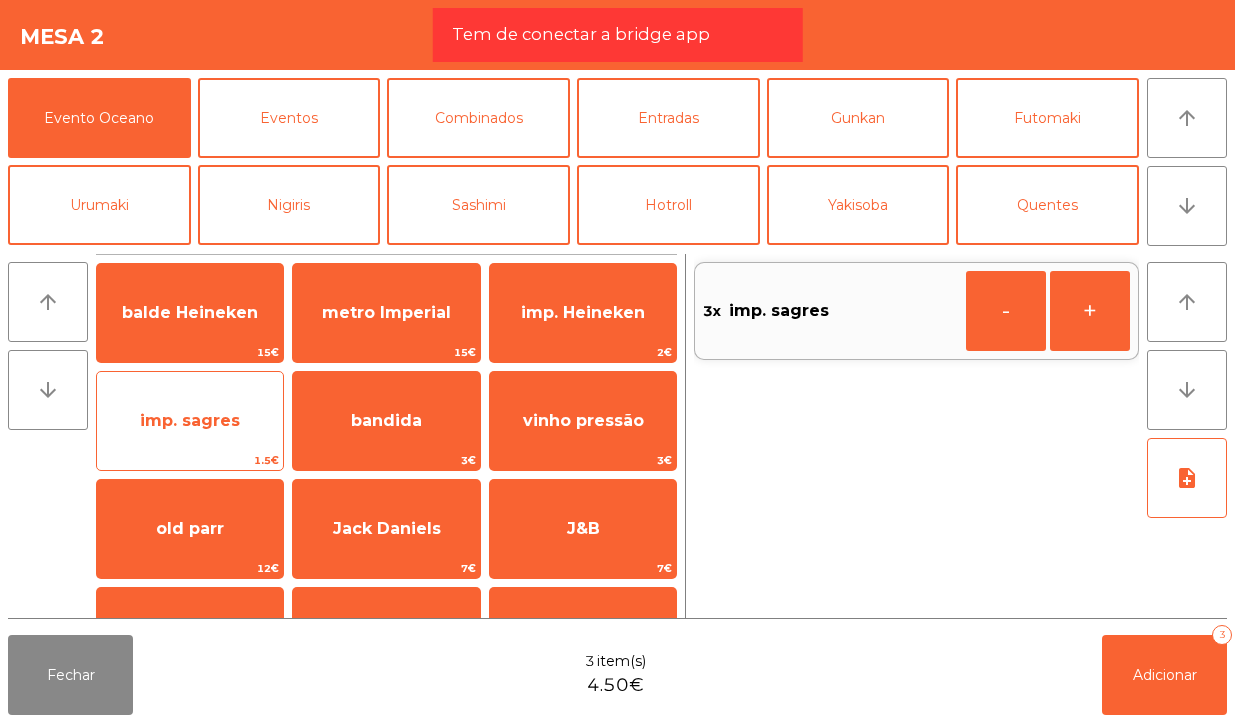click on "imp. sagres" 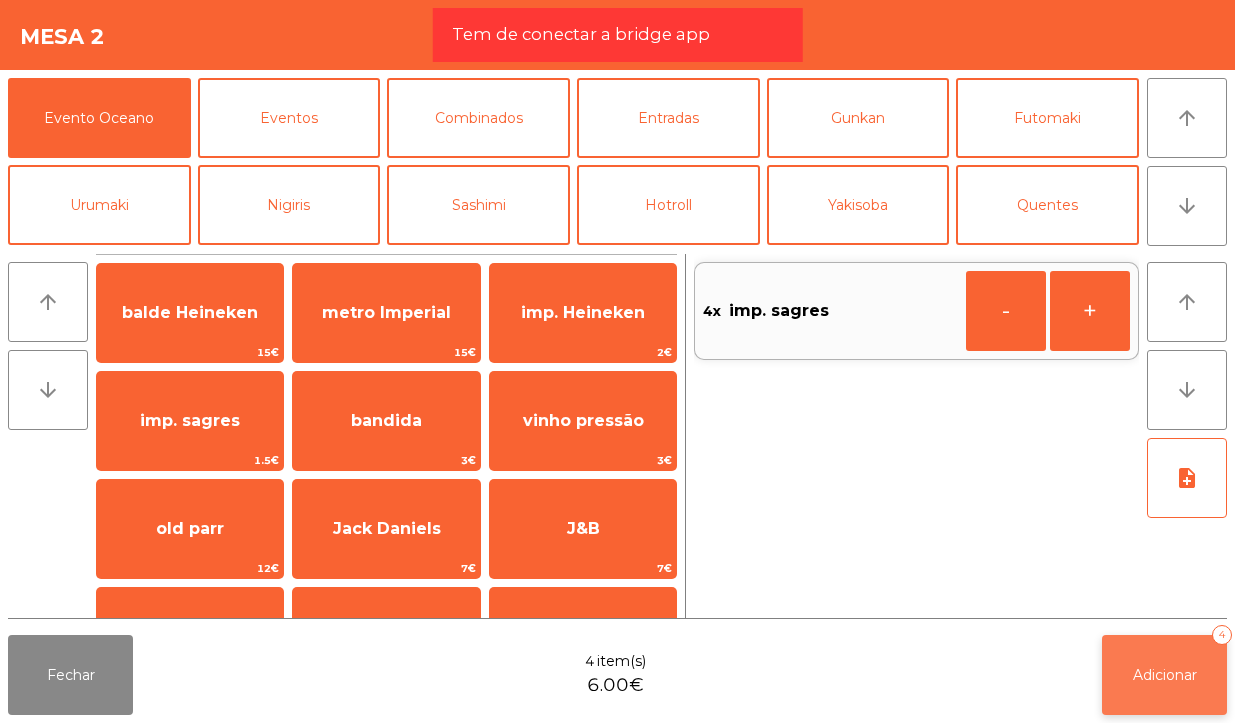 click on "Adicionar   4" 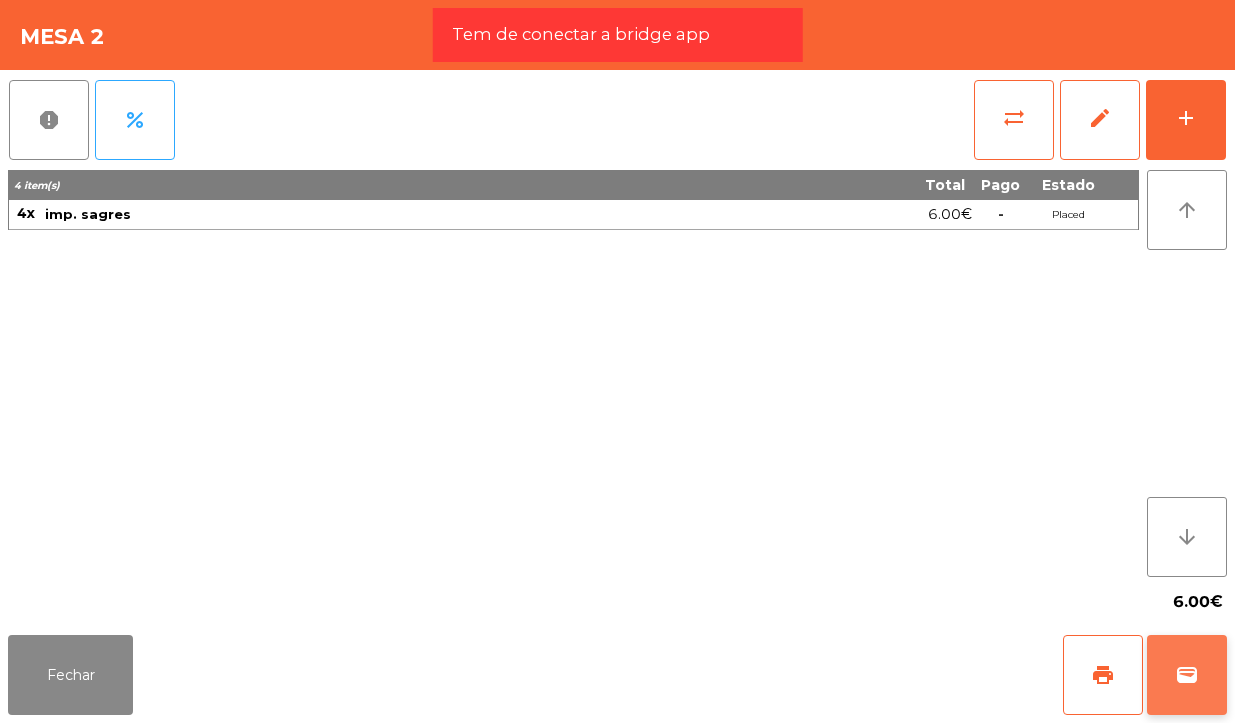 click on "wallet" 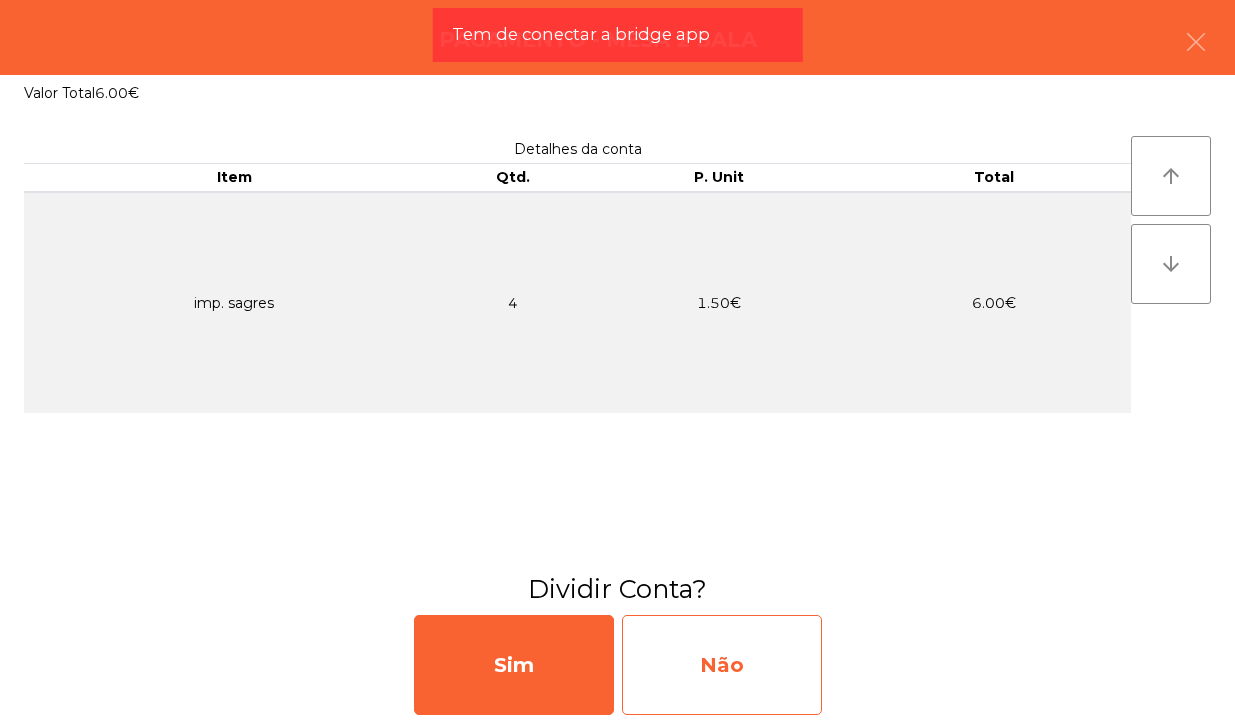 click on "Não" 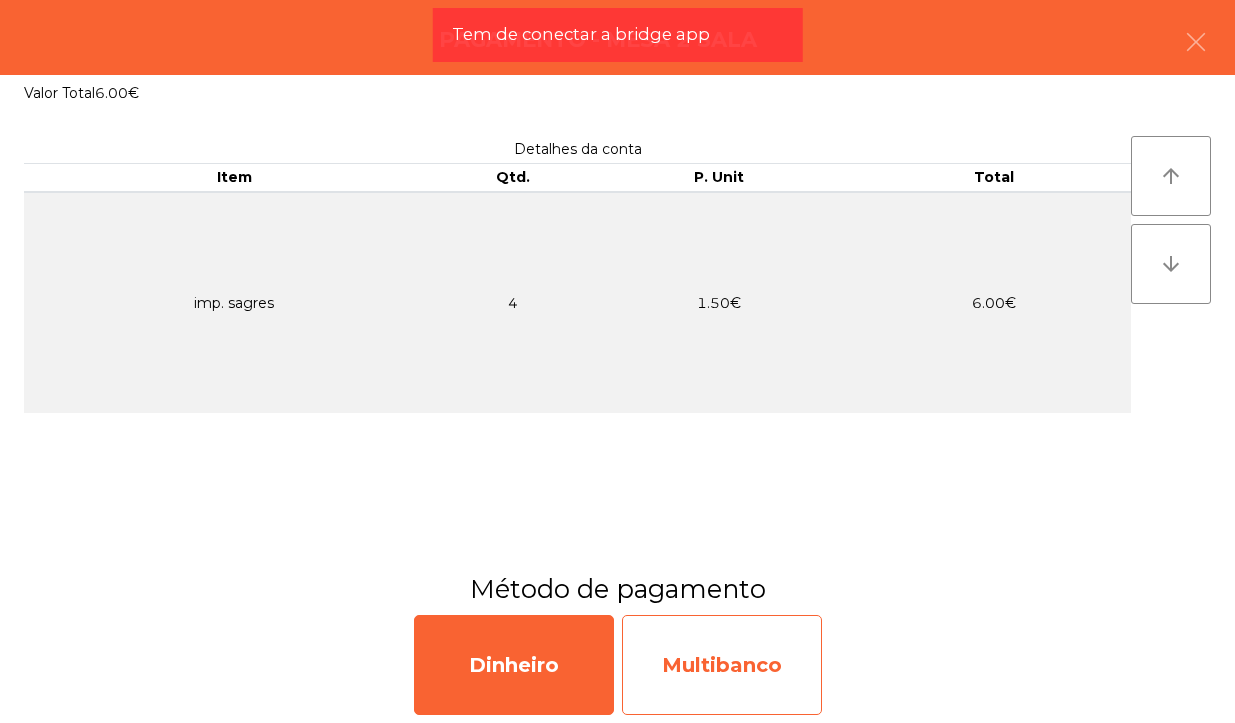 click on "Multibanco" 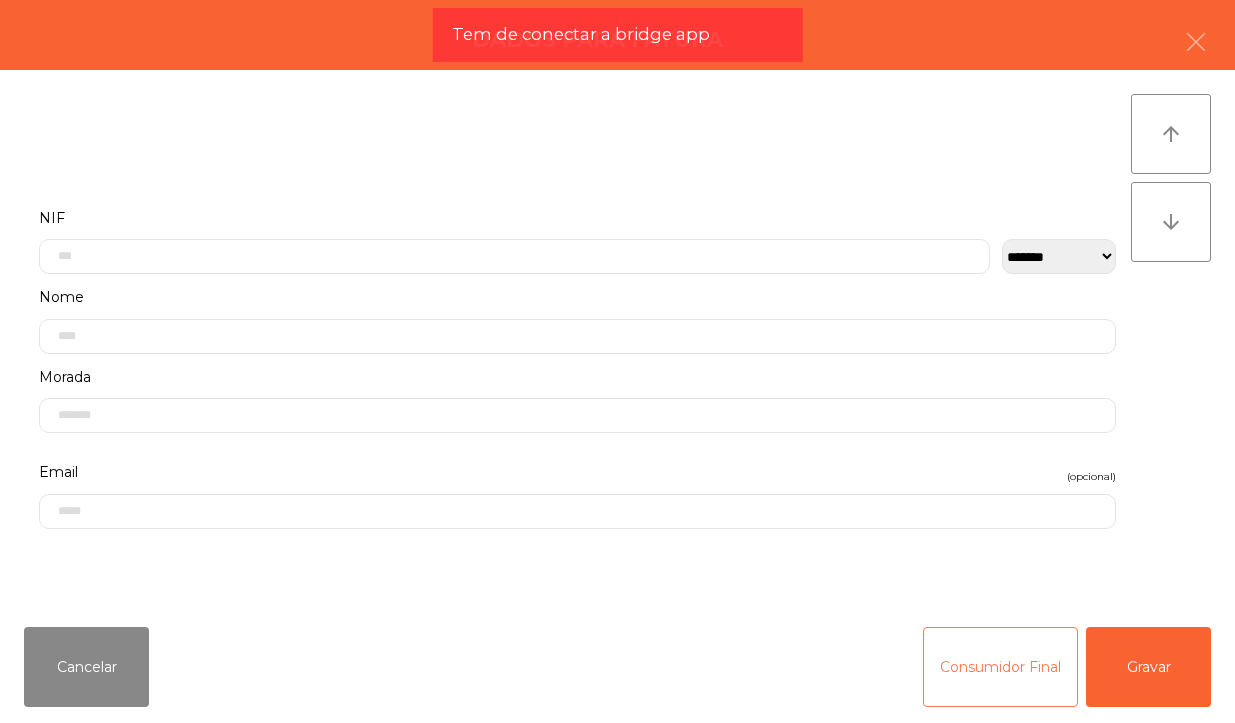 click on "Consumidor Final" 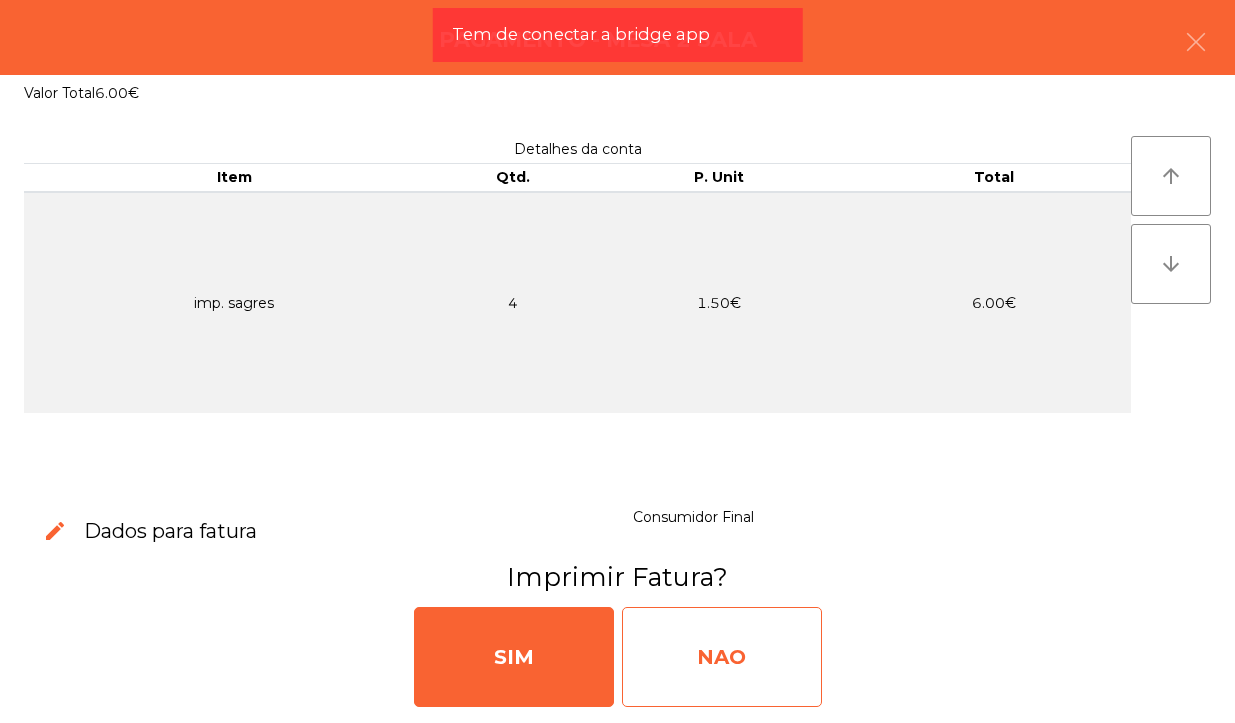 click on "NAO" 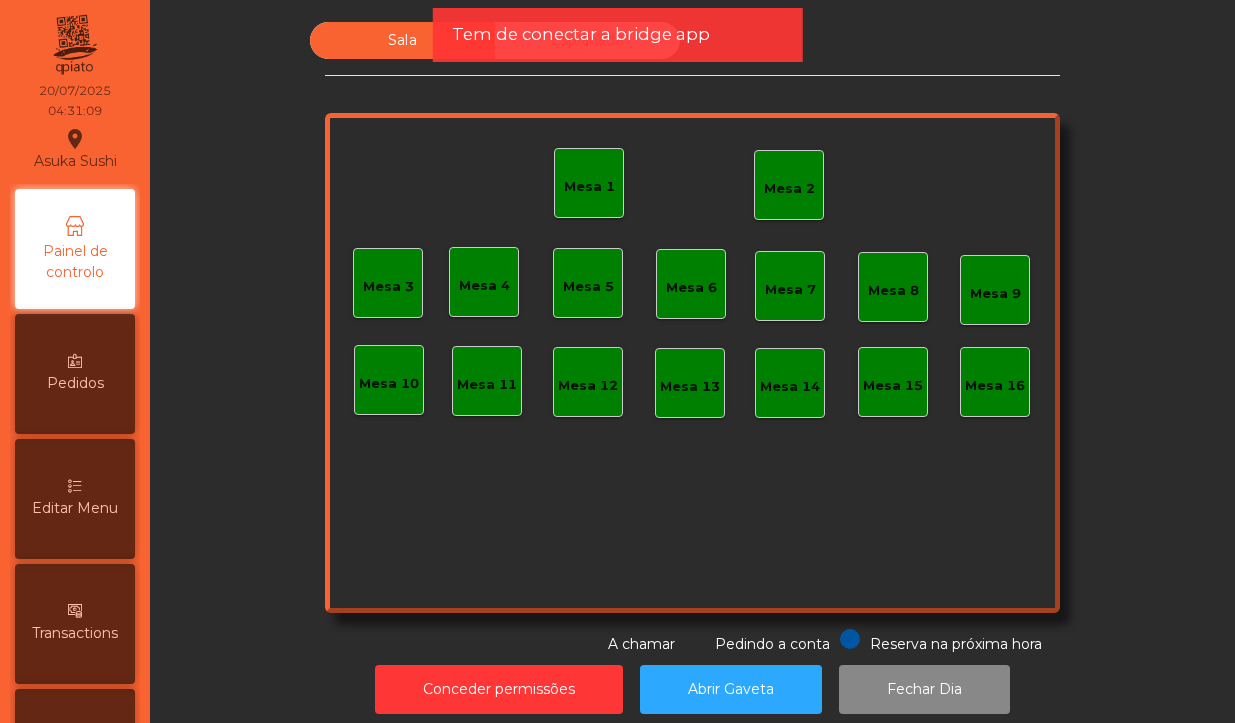 click on "Mesa 2" 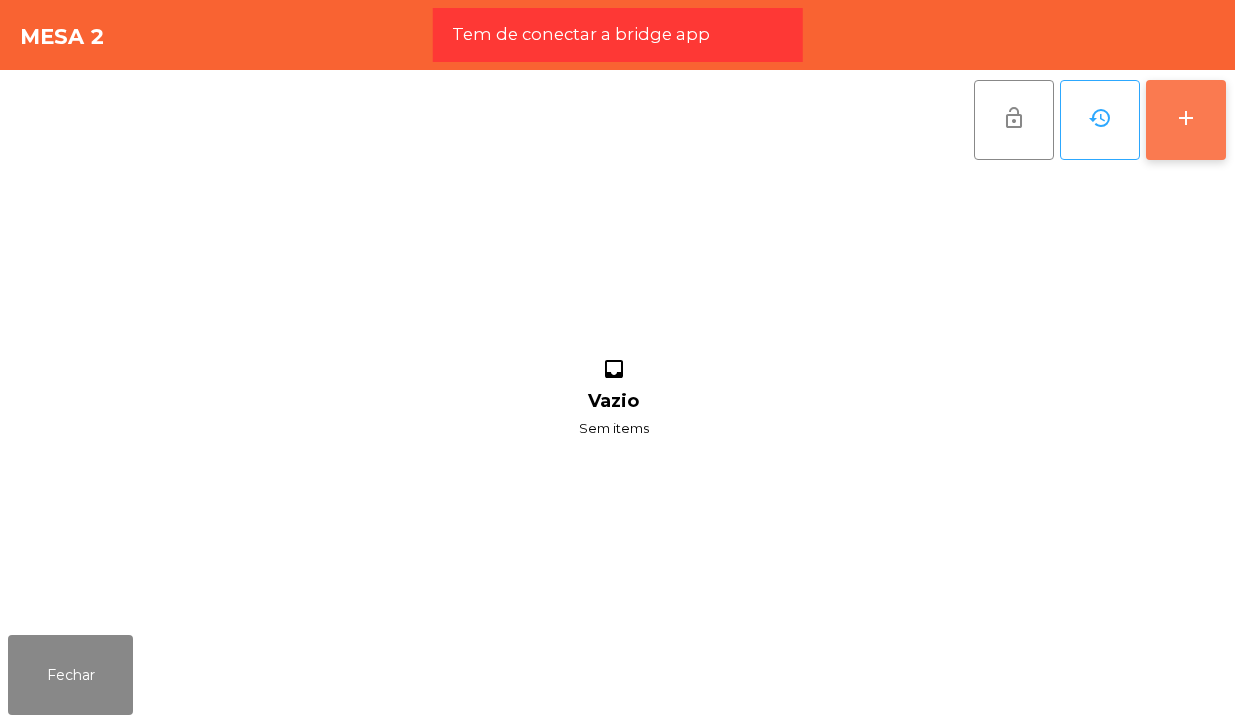 click on "add" 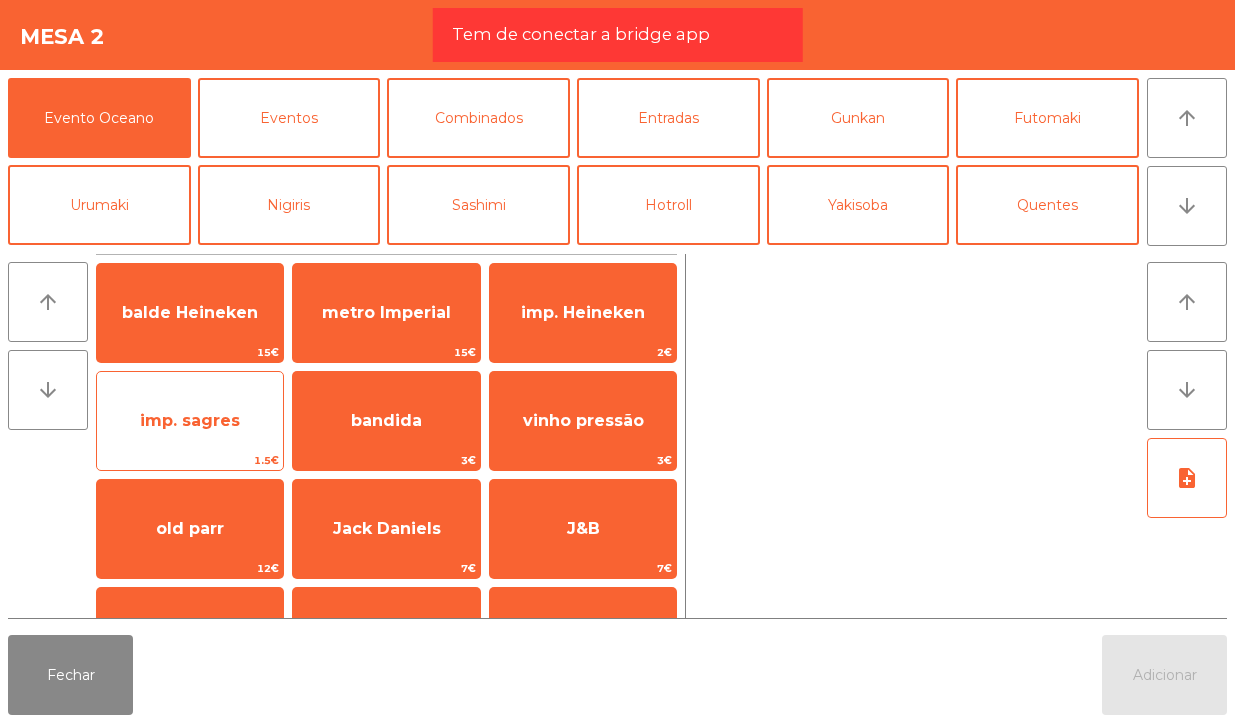 click on "imp. sagres" 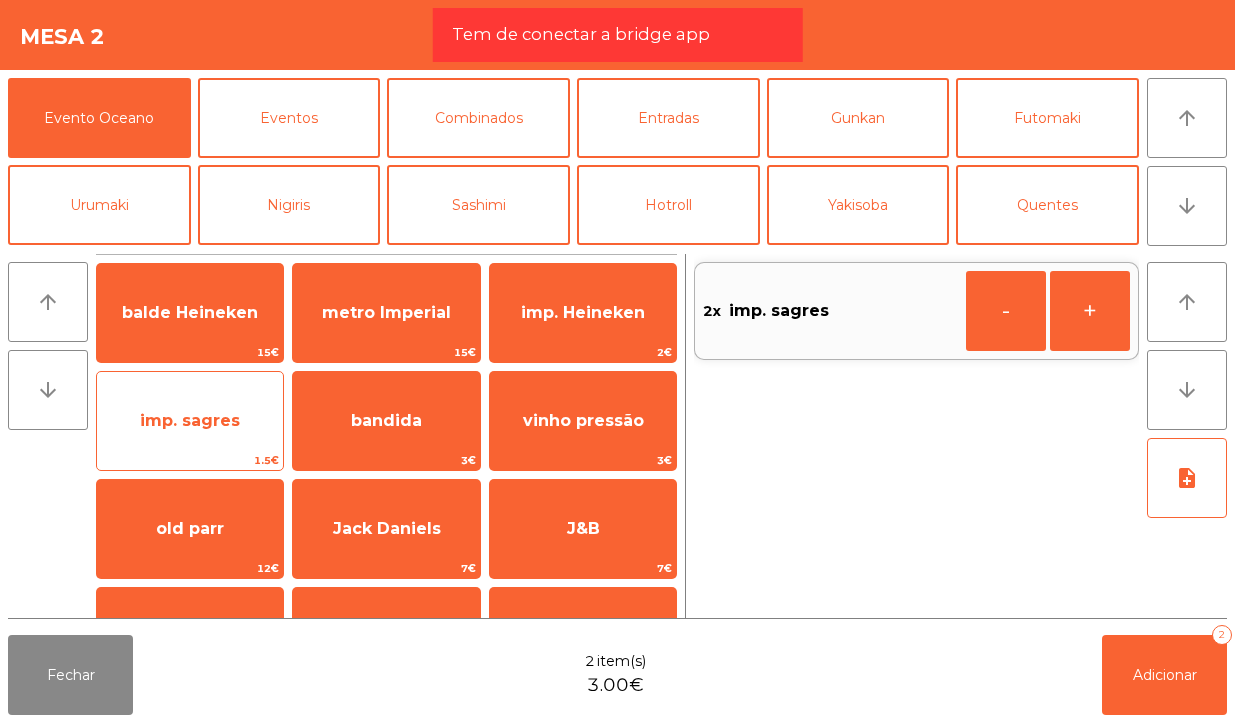 click on "imp. sagres" 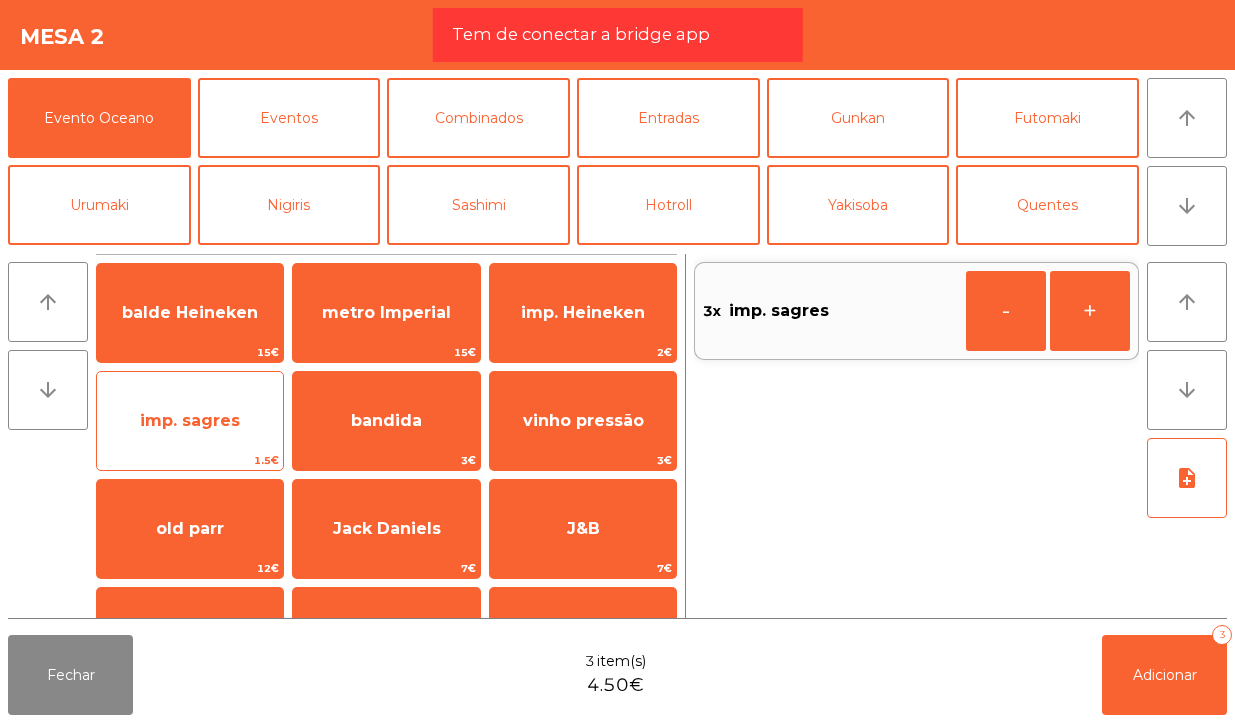 click on "imp. sagres" 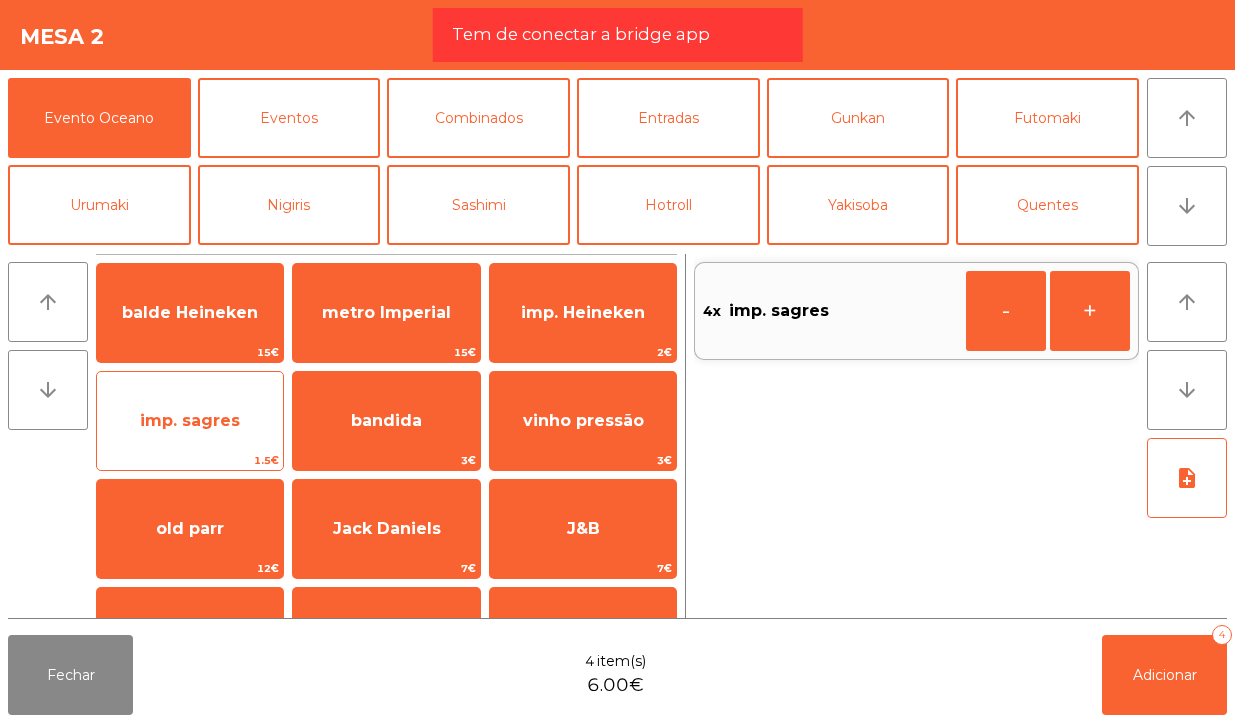 click on "imp. sagres" 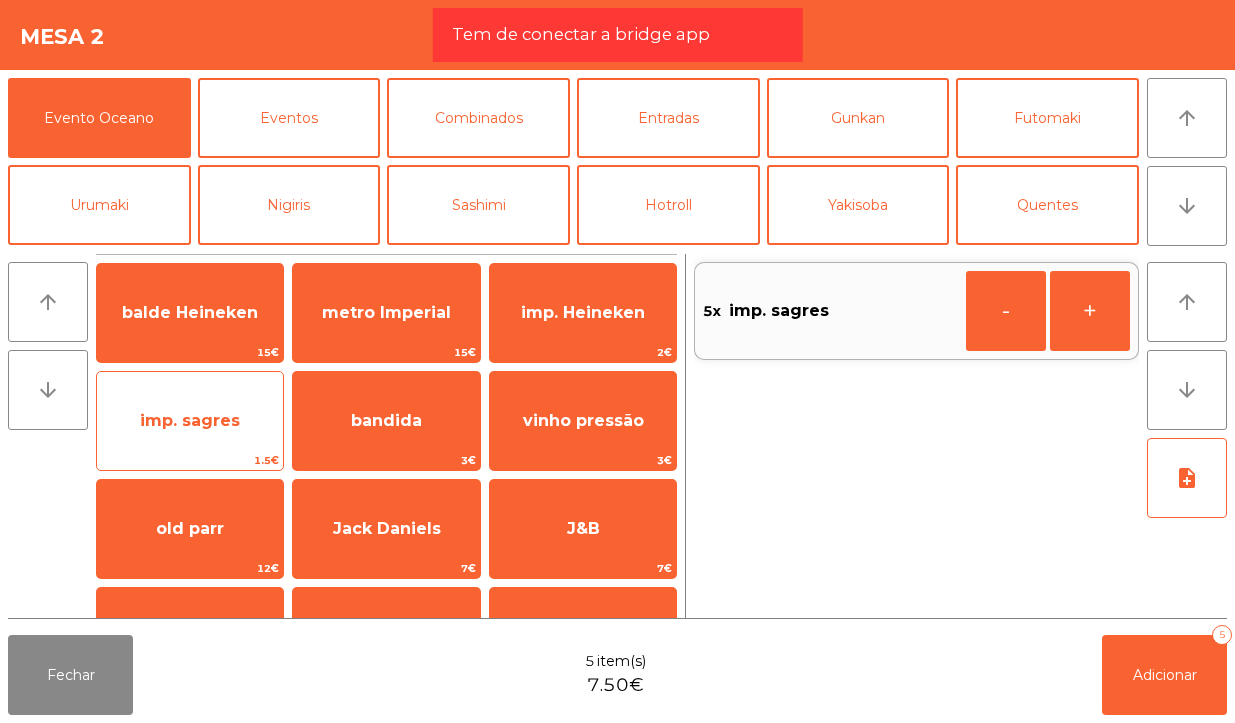 click on "imp. sagres" 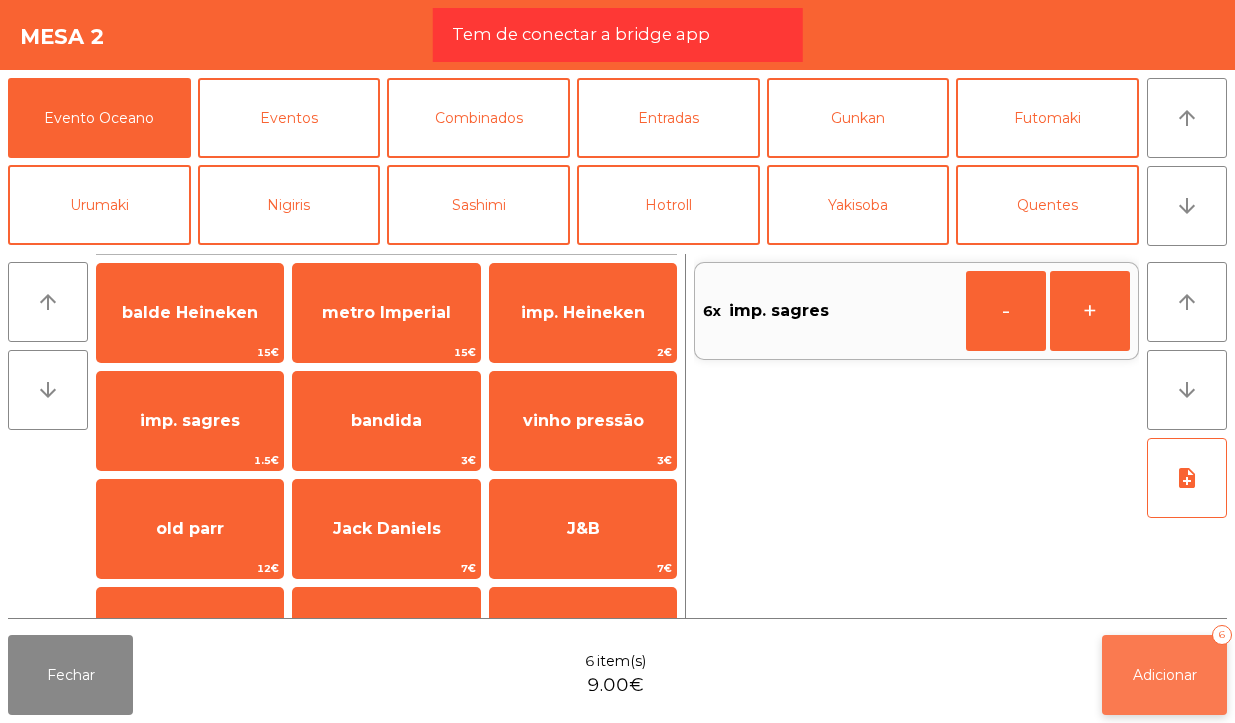 click on "Adicionar   6" 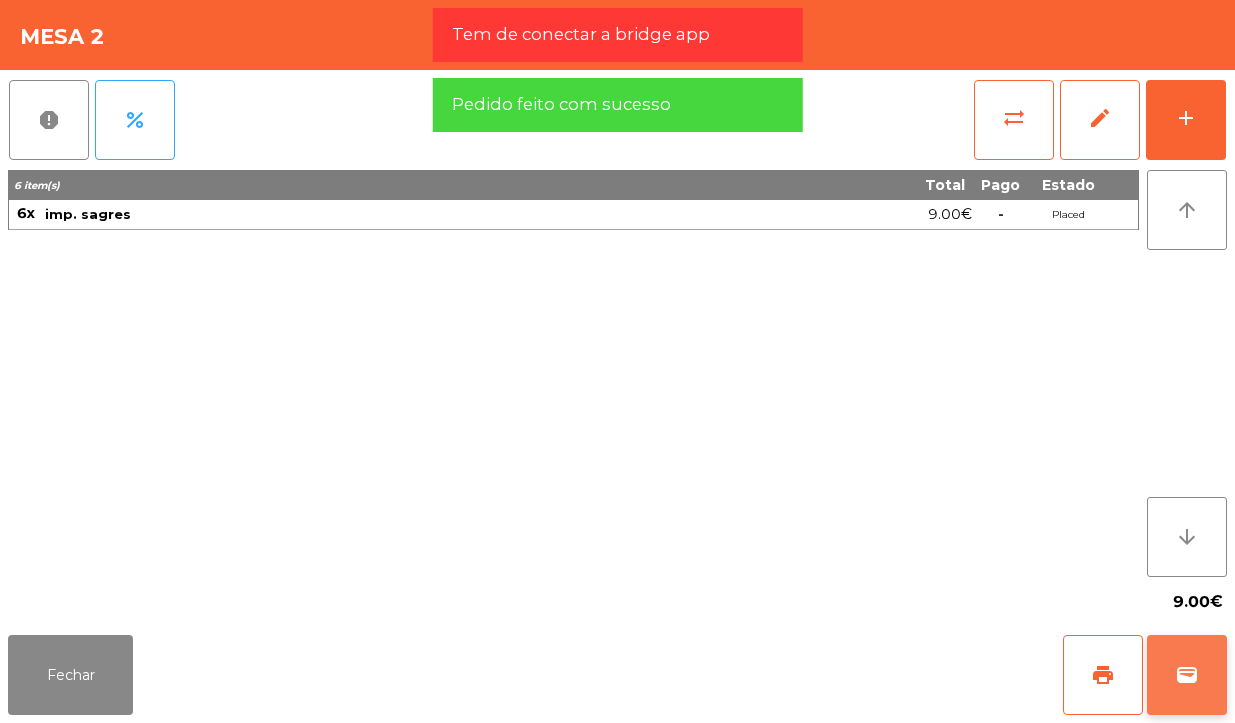 click on "wallet" 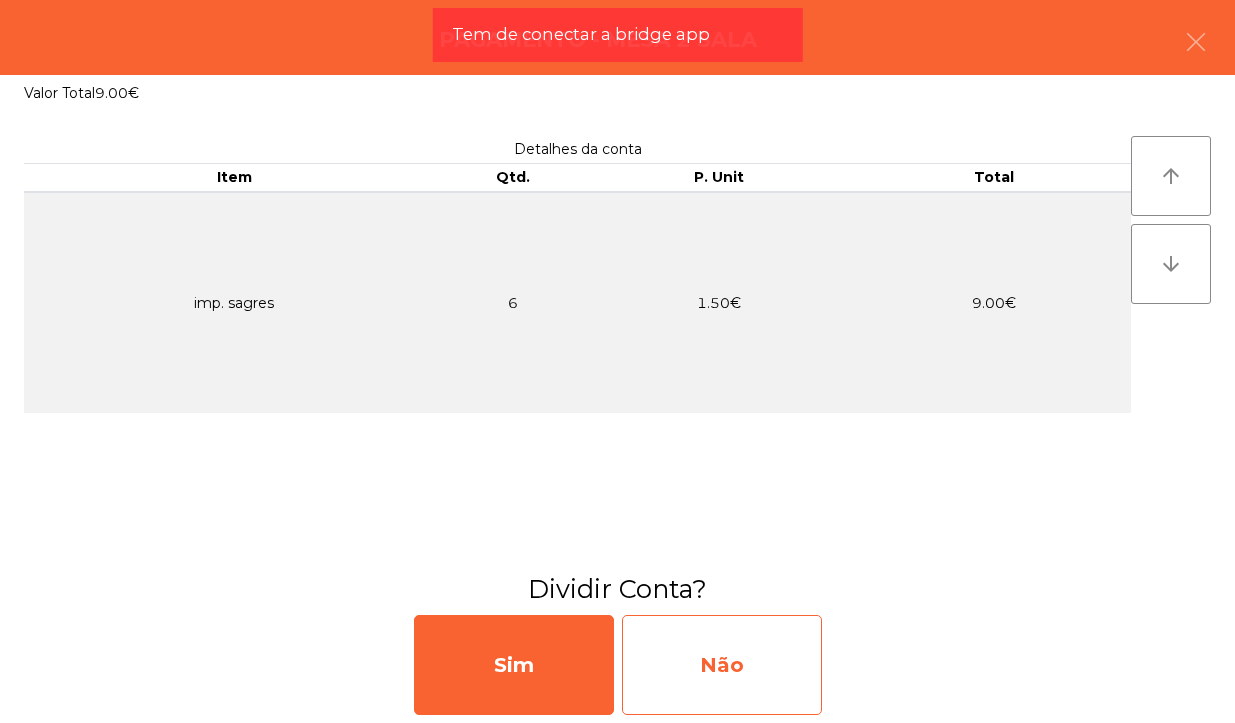click on "Não" 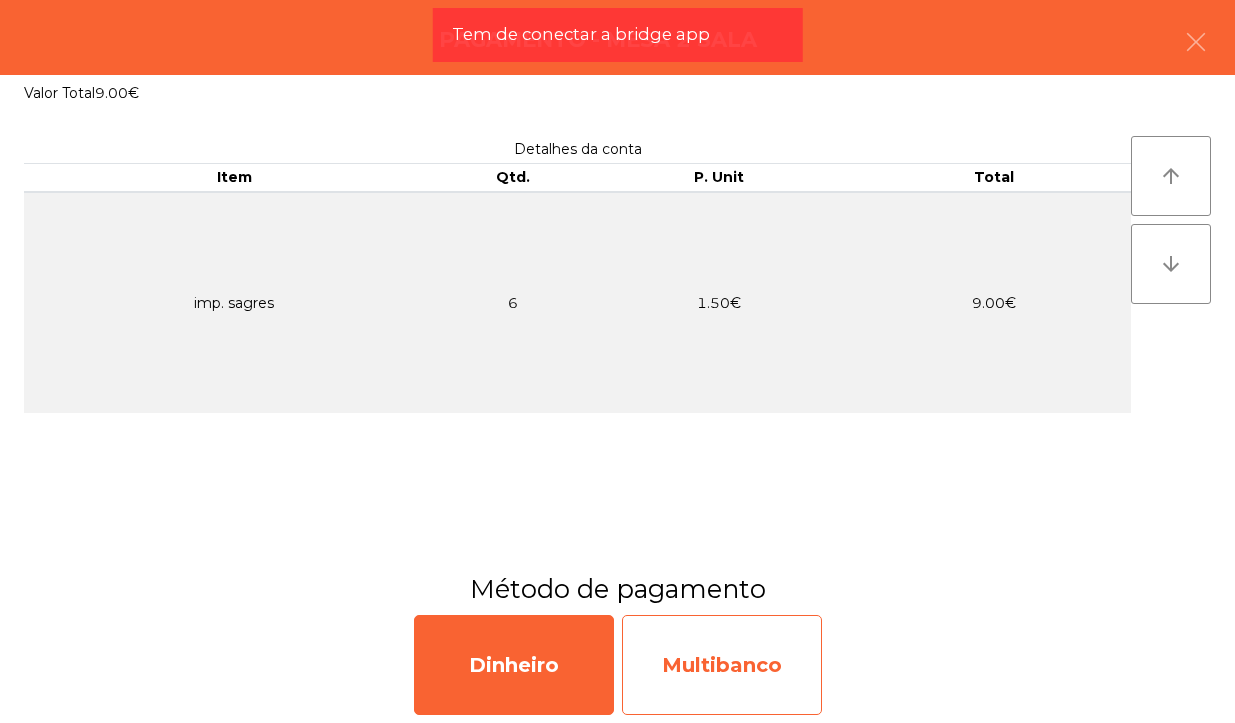 click on "Multibanco" 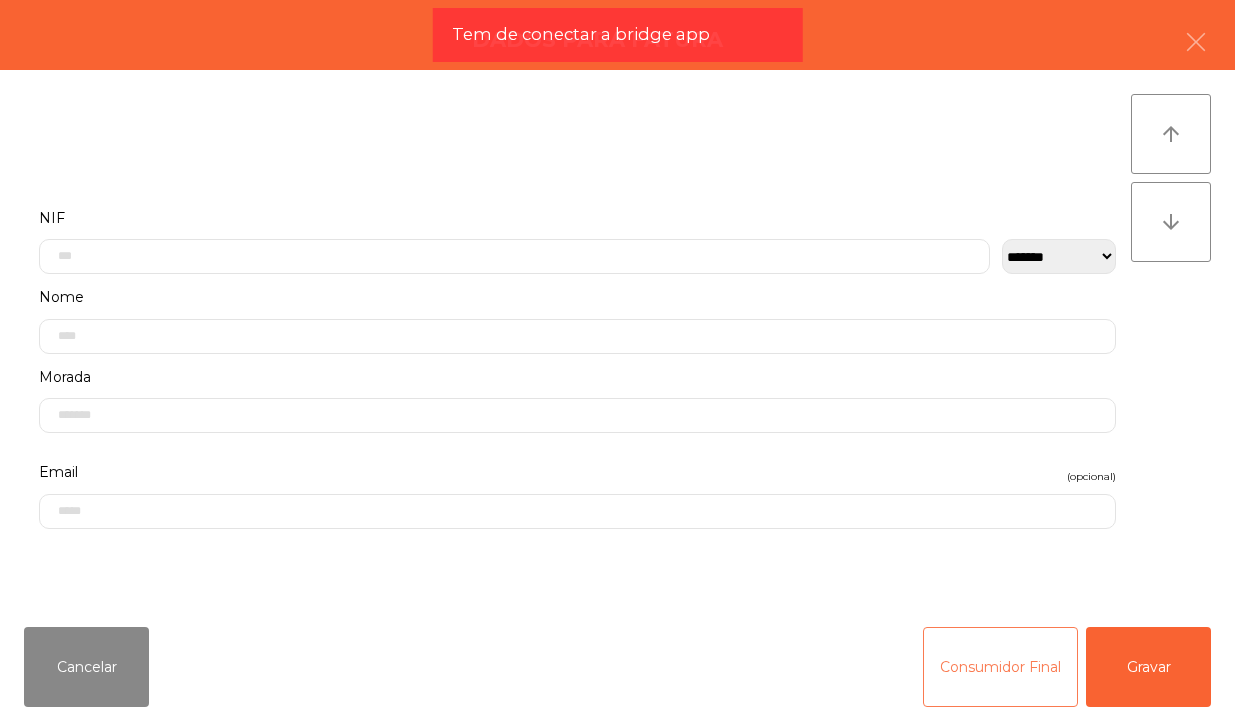 click on "Consumidor Final" 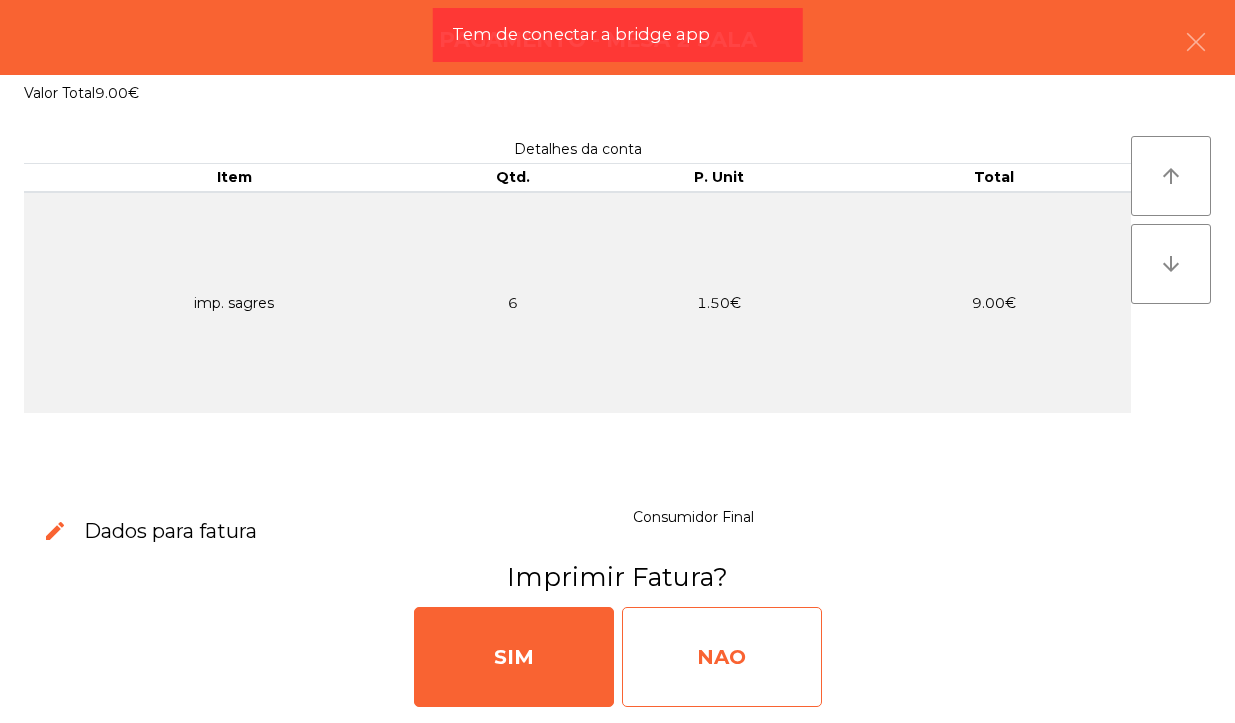 click on "NAO" 